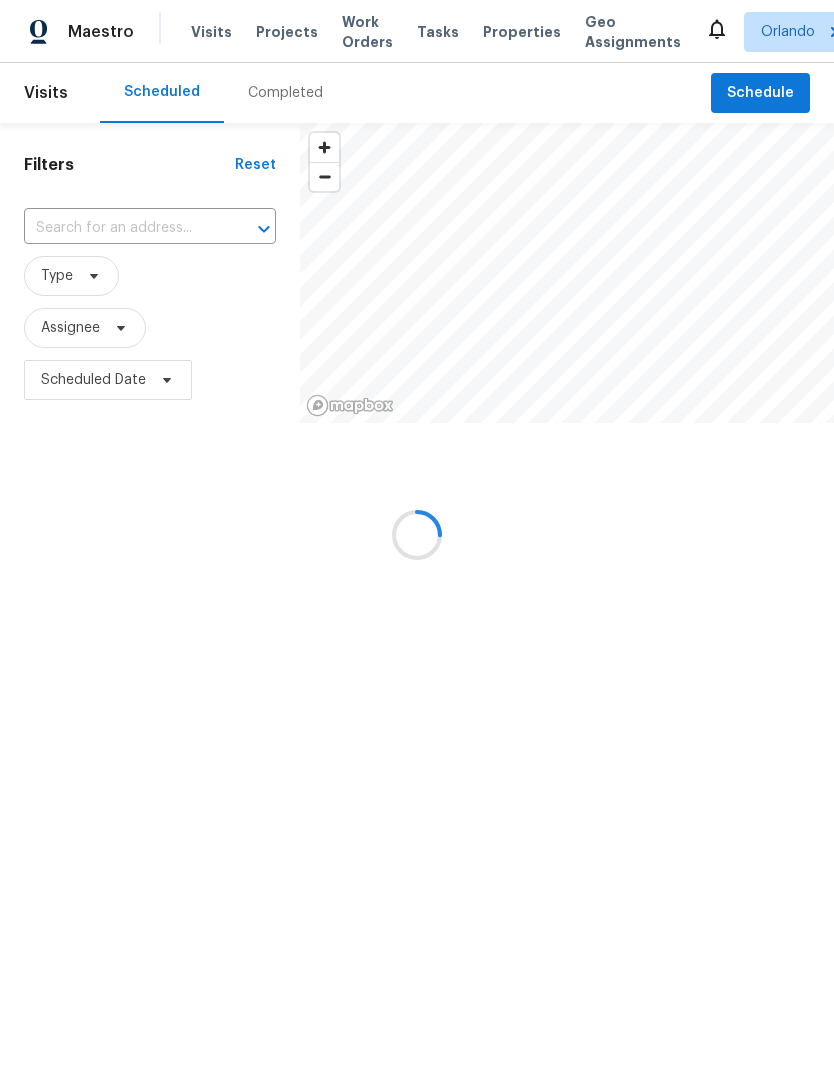 scroll, scrollTop: 0, scrollLeft: 0, axis: both 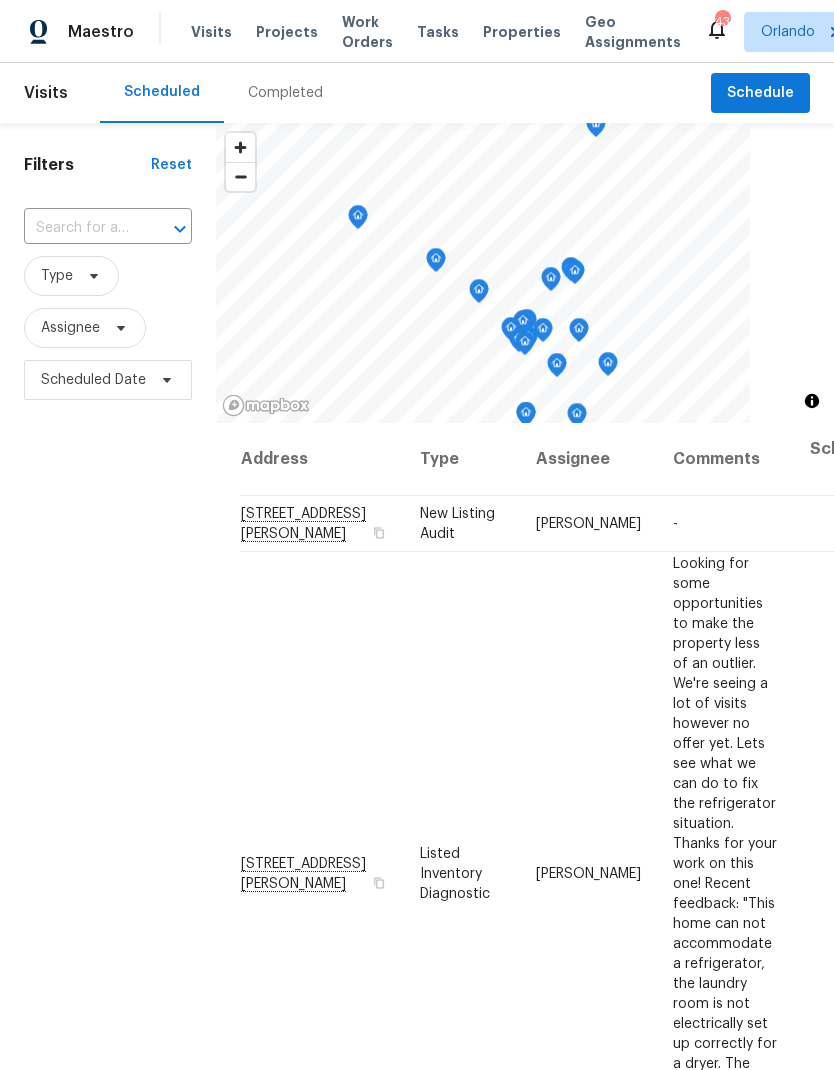 click on "Work Orders" at bounding box center (367, 32) 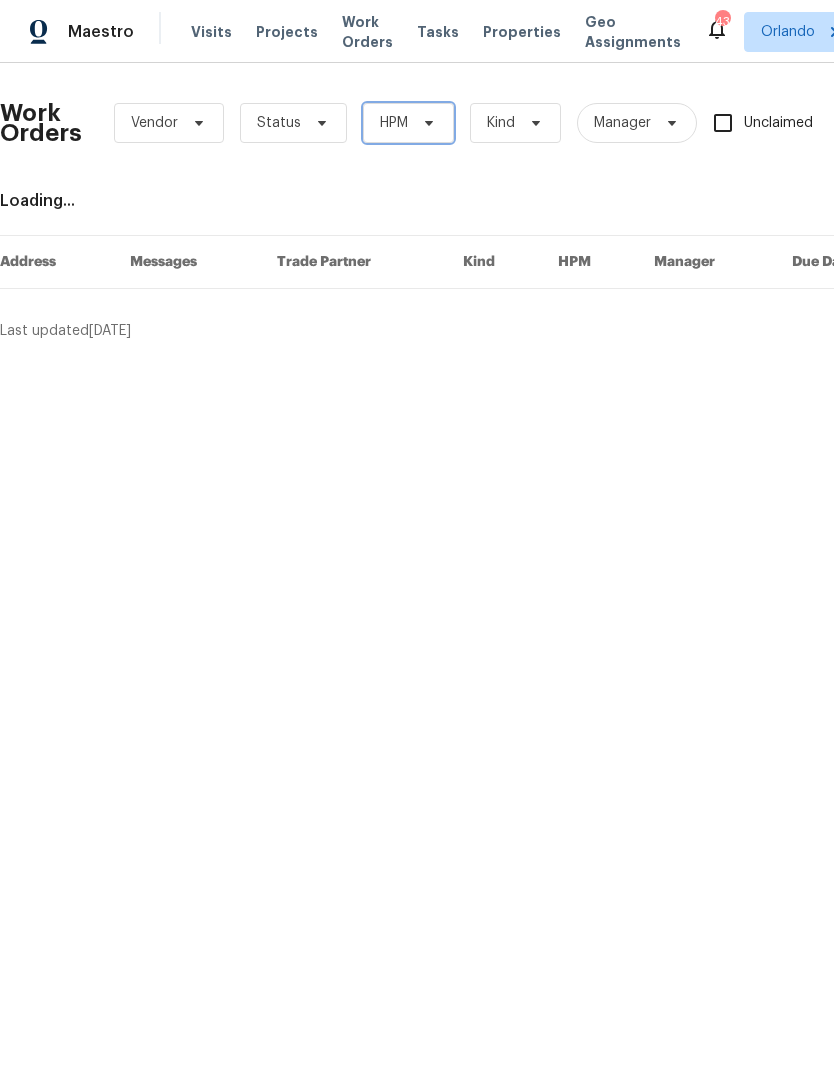 click on "HPM" at bounding box center [408, 123] 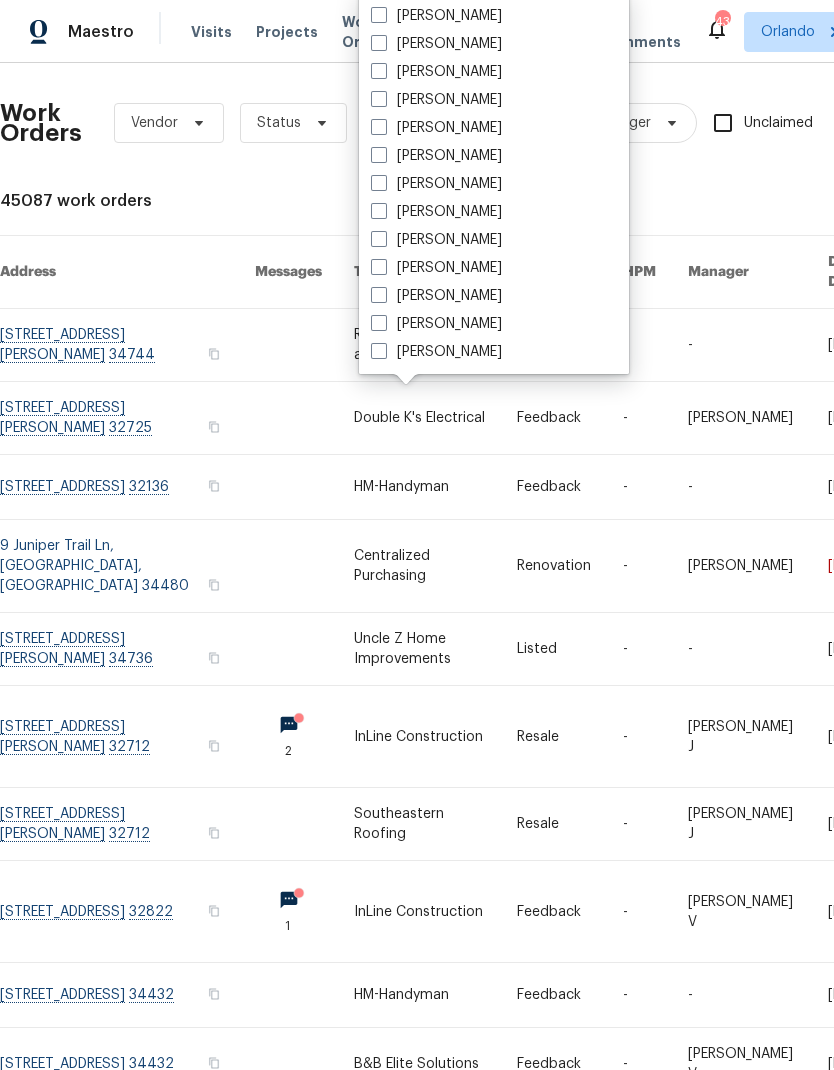 scroll, scrollTop: 248, scrollLeft: 0, axis: vertical 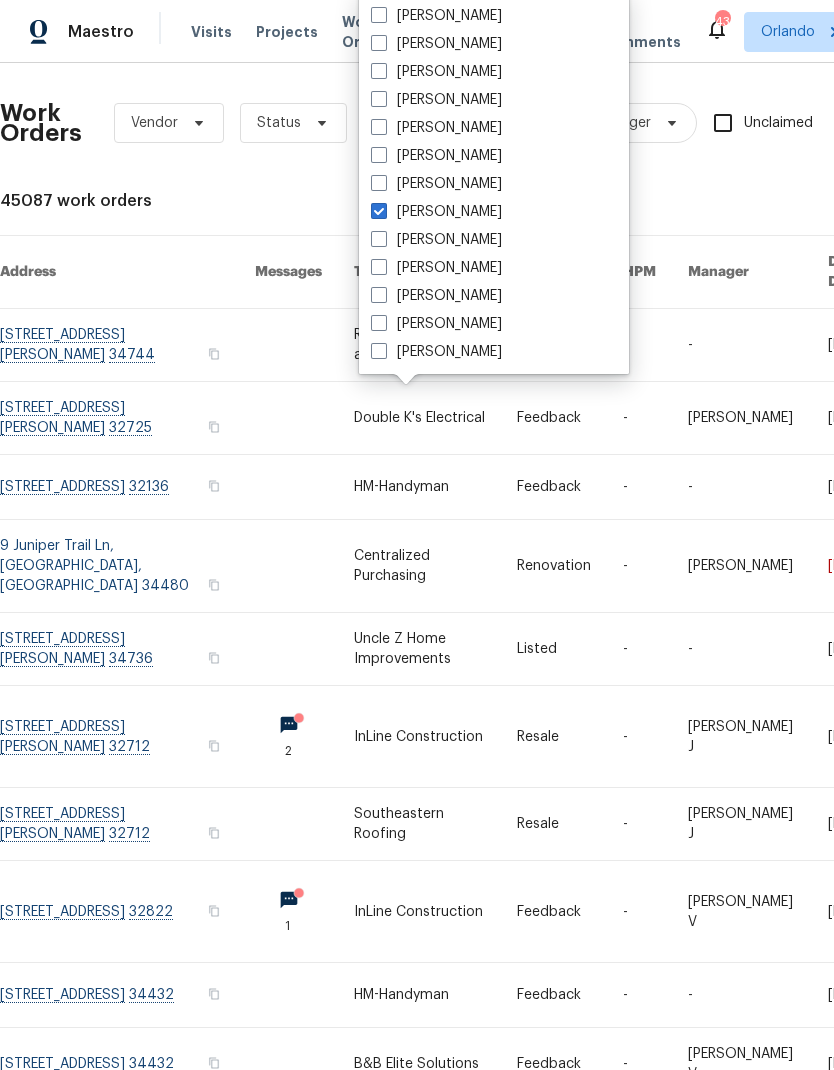 checkbox on "true" 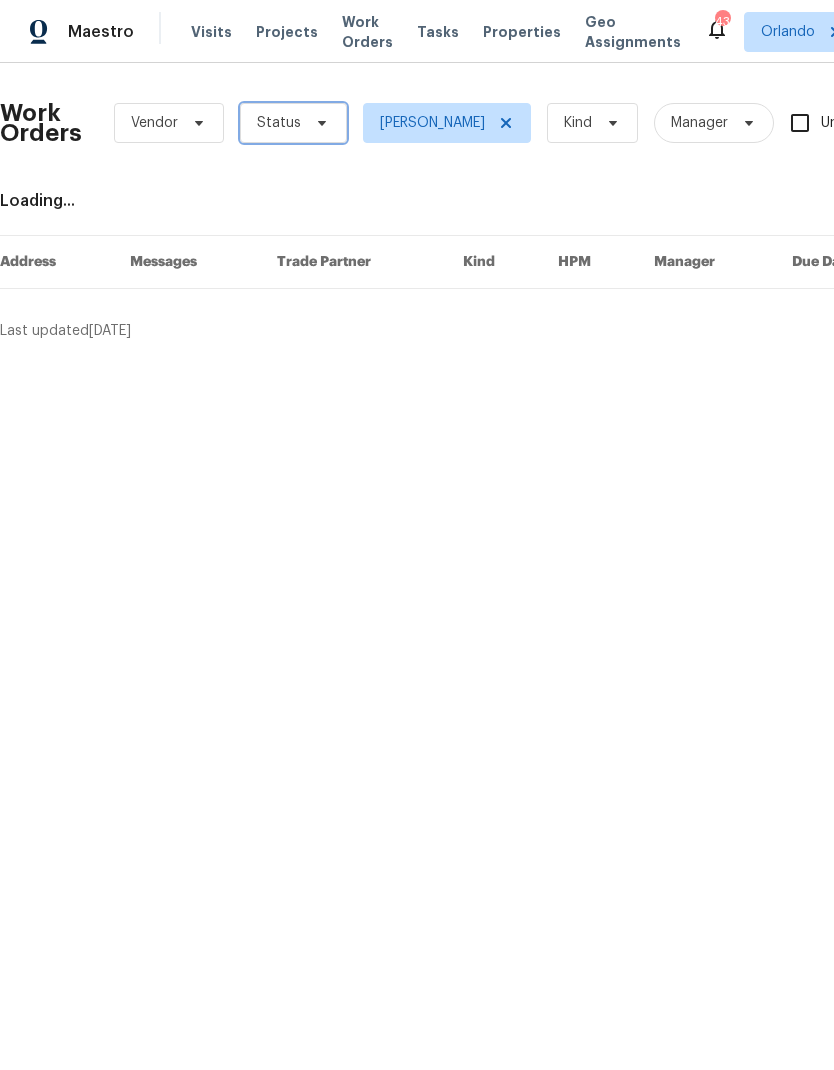 click on "Status" at bounding box center [293, 123] 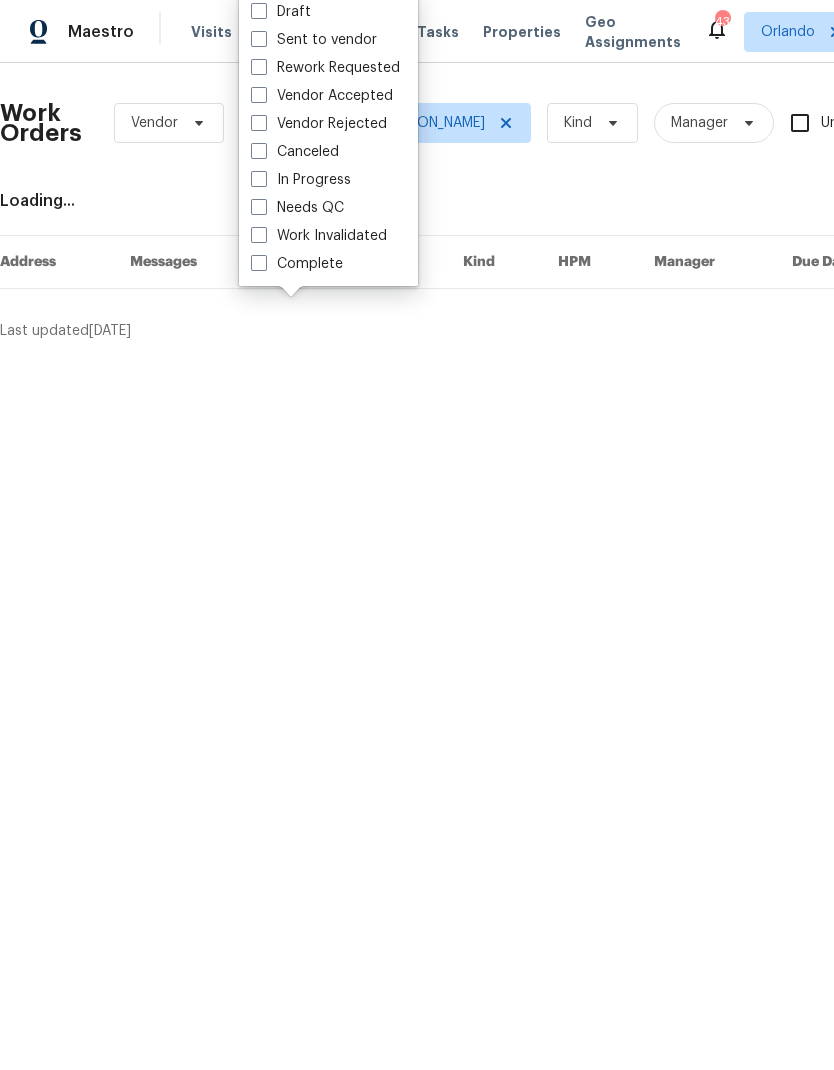 click on "Needs QC" at bounding box center [297, 208] 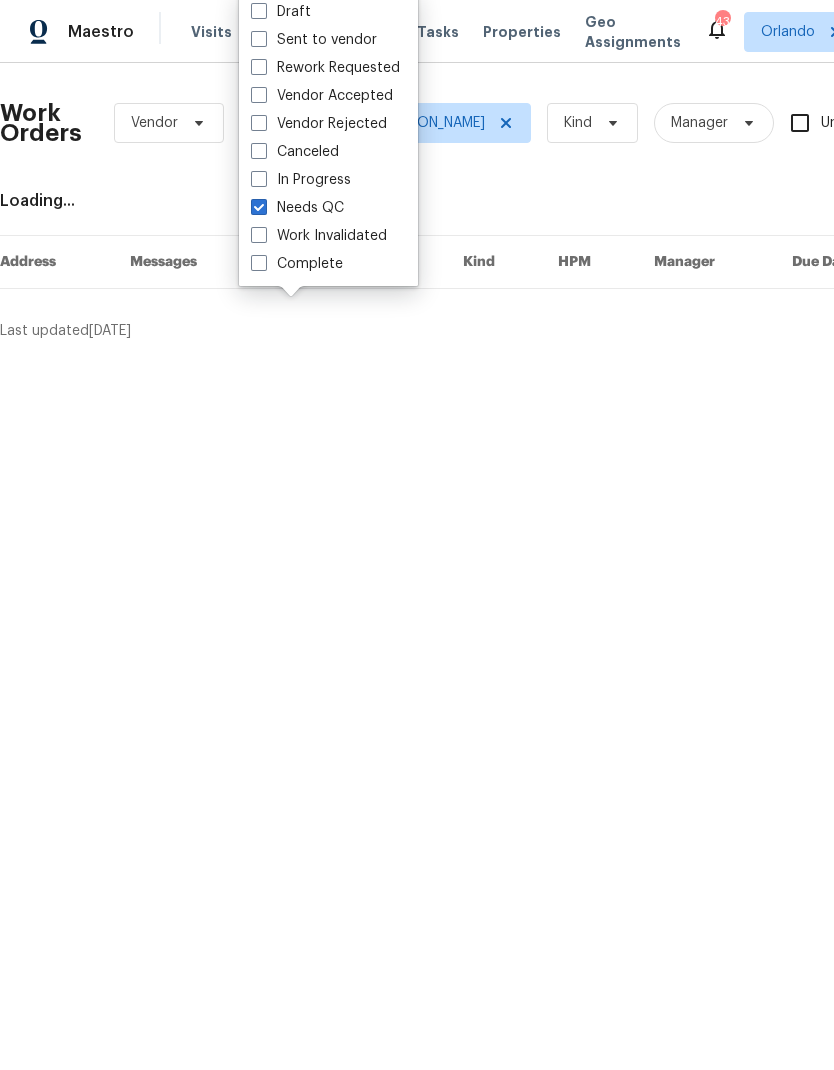 checkbox on "true" 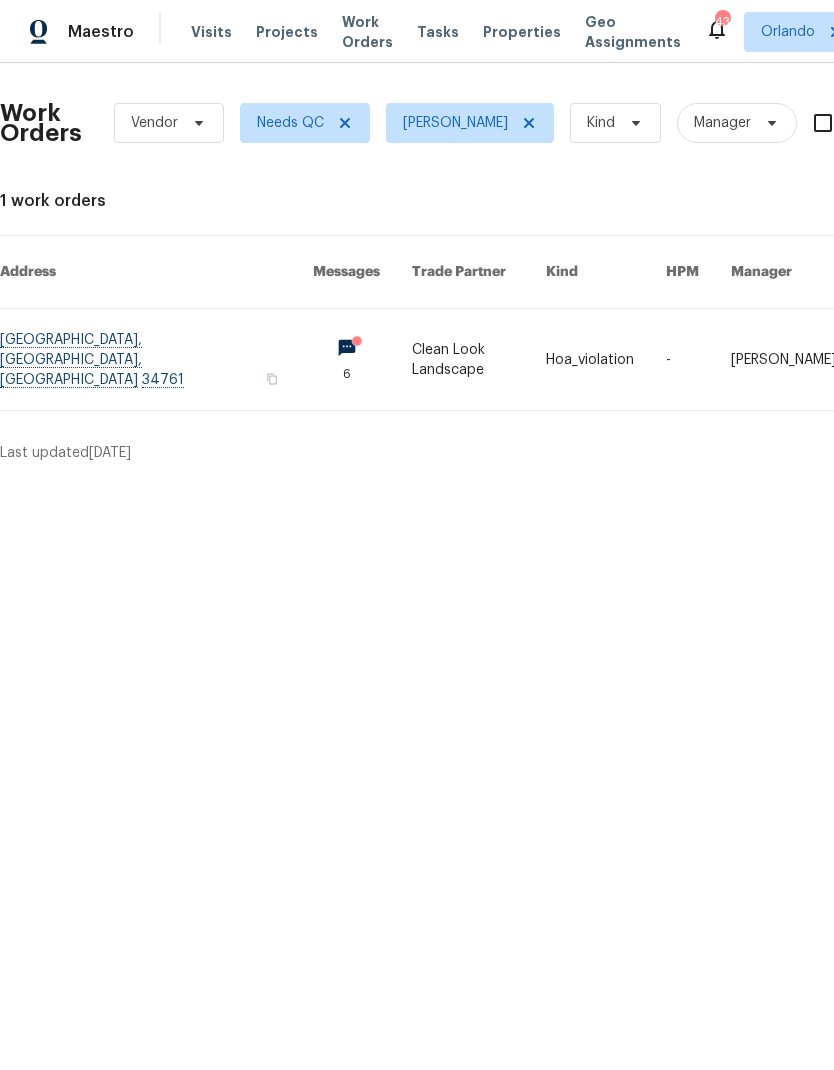 click at bounding box center (156, 359) 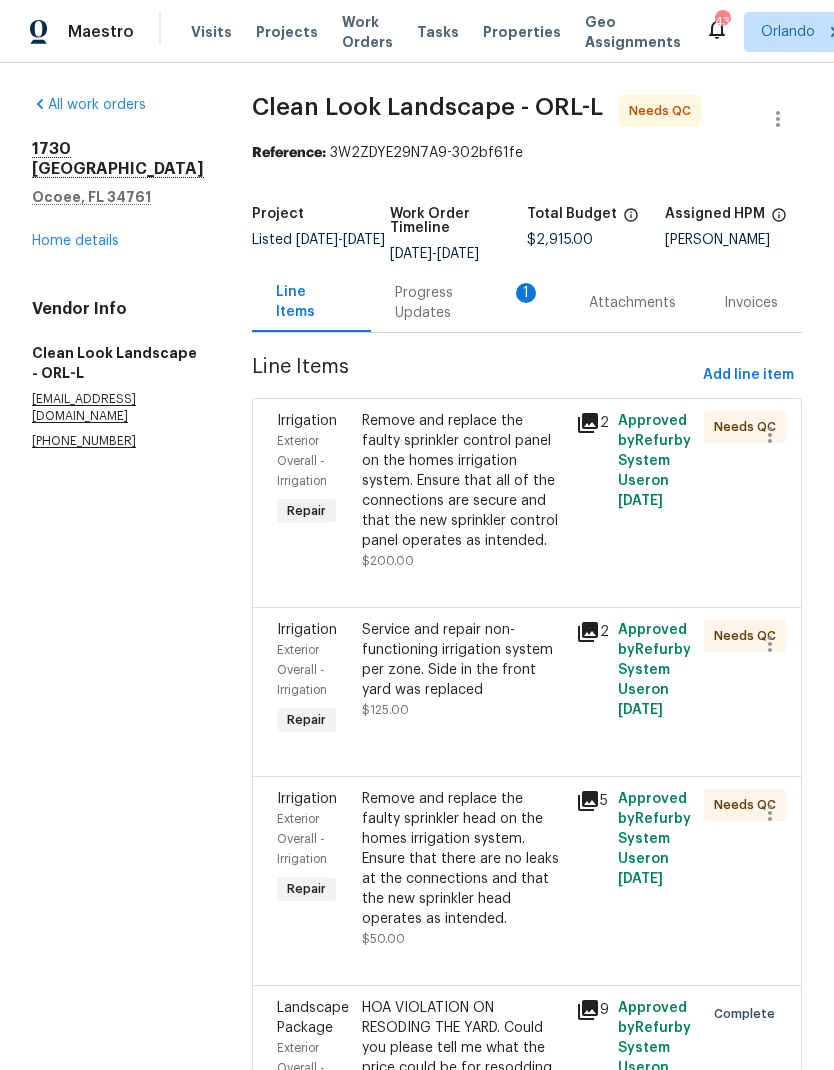 click on "Remove and replace the faulty sprinkler control panel on the homes irrigation system. Ensure that all of the connections are secure and that the new sprinkler control panel operates as intended." at bounding box center [462, 481] 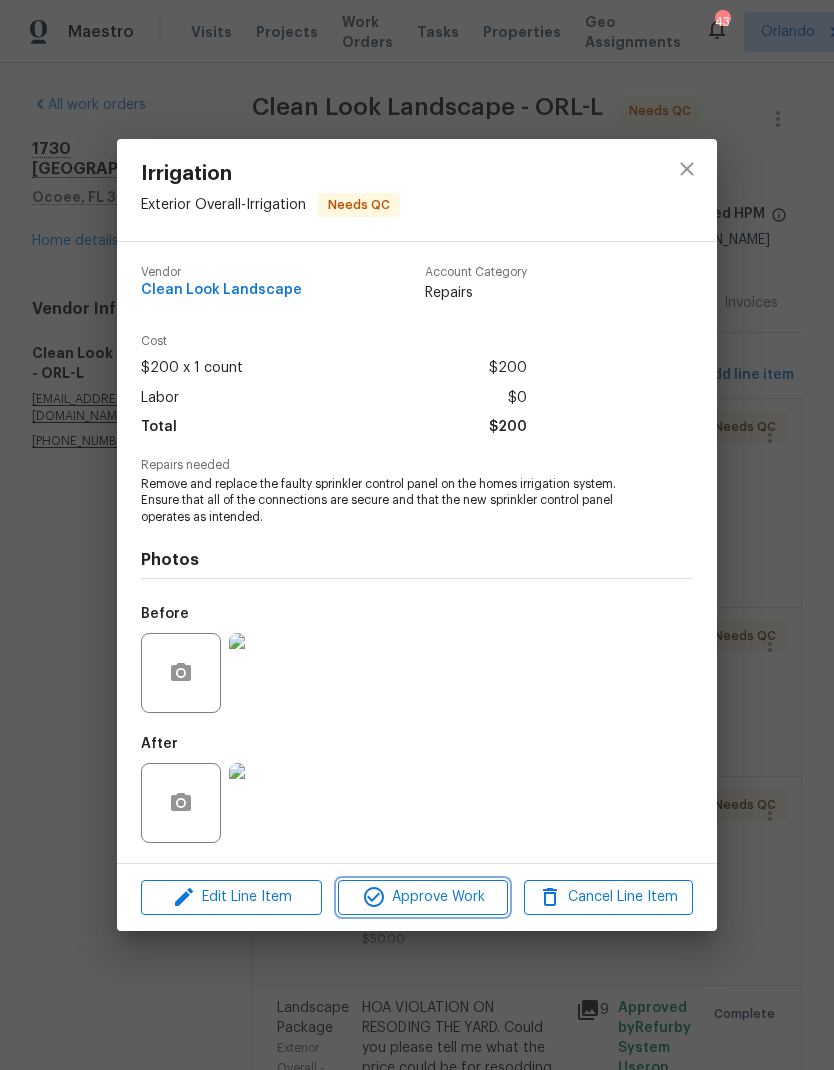 click on "Approve Work" at bounding box center [422, 897] 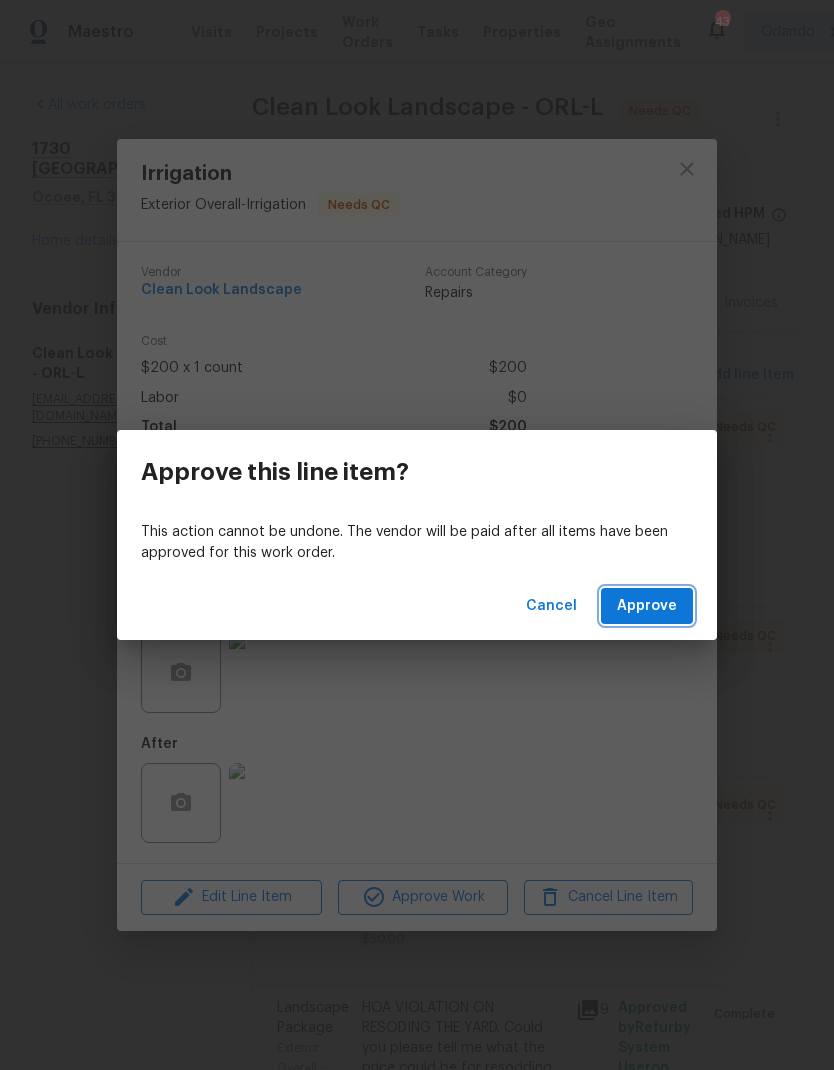 click on "Approve" at bounding box center [647, 606] 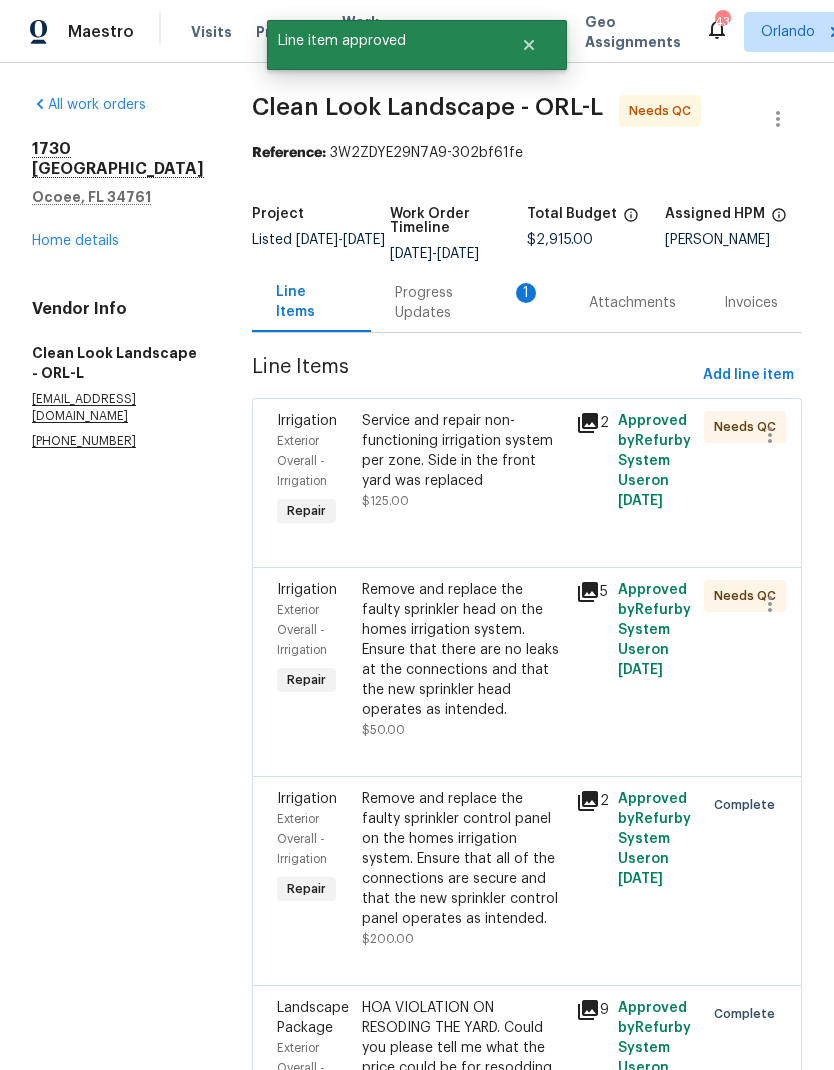 click on "Service and repair non-functioning irrigation system per zone.
Side in the front yard was replaced $125.00" at bounding box center [462, 461] 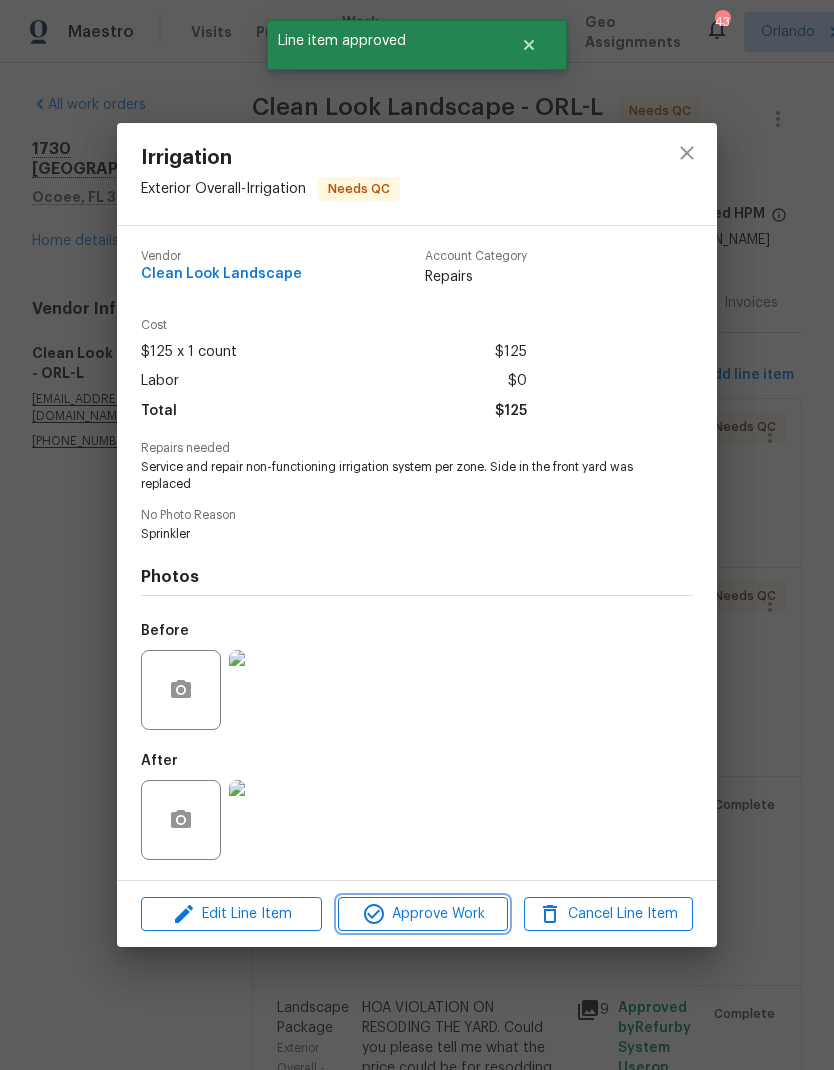click on "Approve Work" at bounding box center [422, 914] 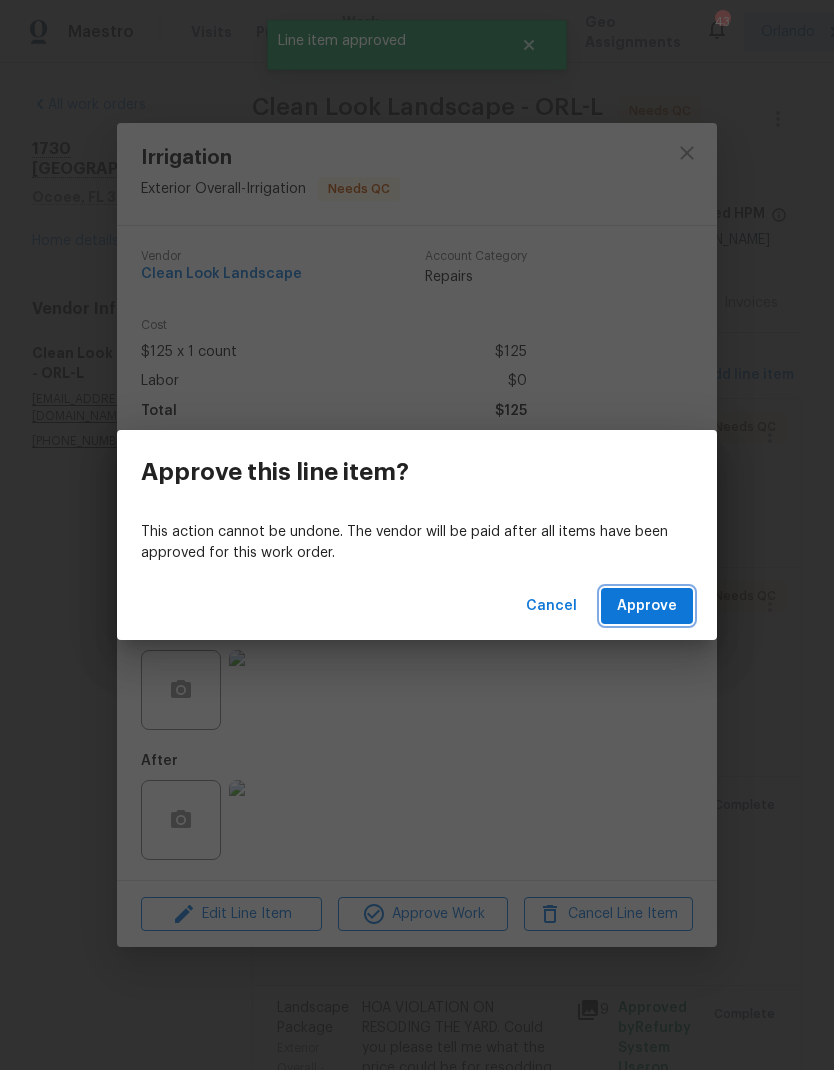 click on "Approve" at bounding box center (647, 606) 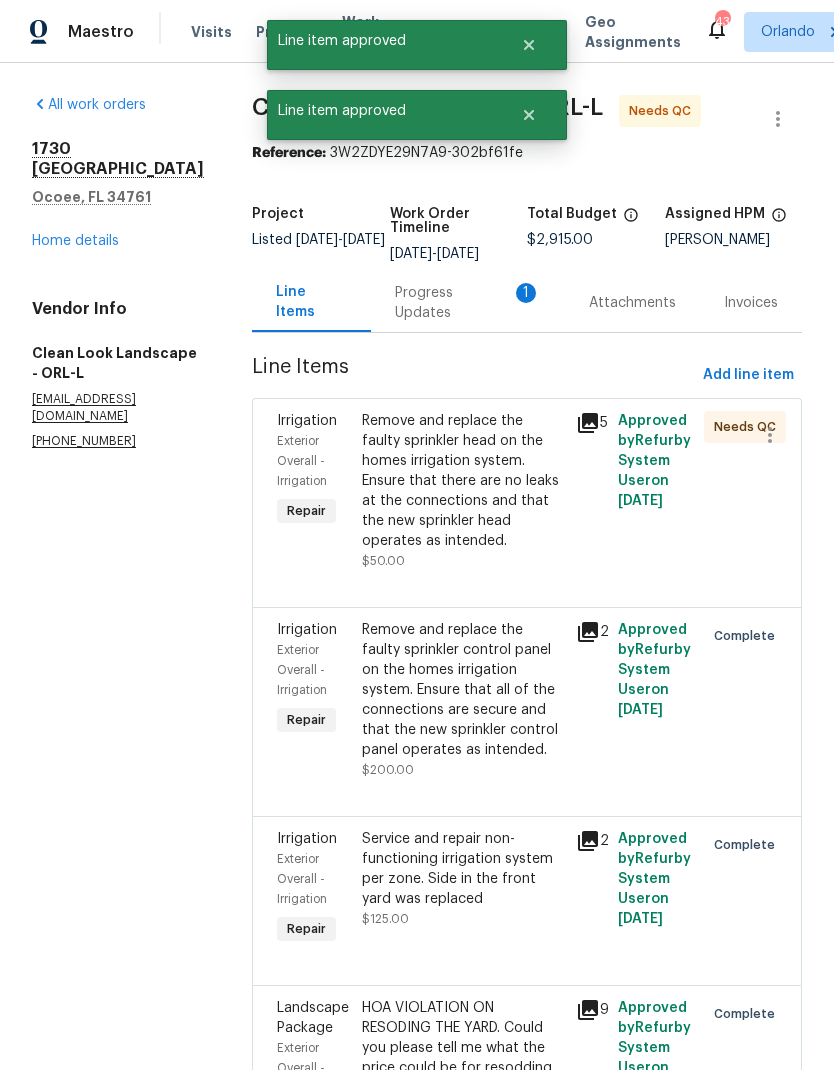 click on "Remove and replace the faulty sprinkler head on the homes irrigation system. Ensure that there are no leaks at the connections and that the new sprinkler head operates as intended." at bounding box center [462, 481] 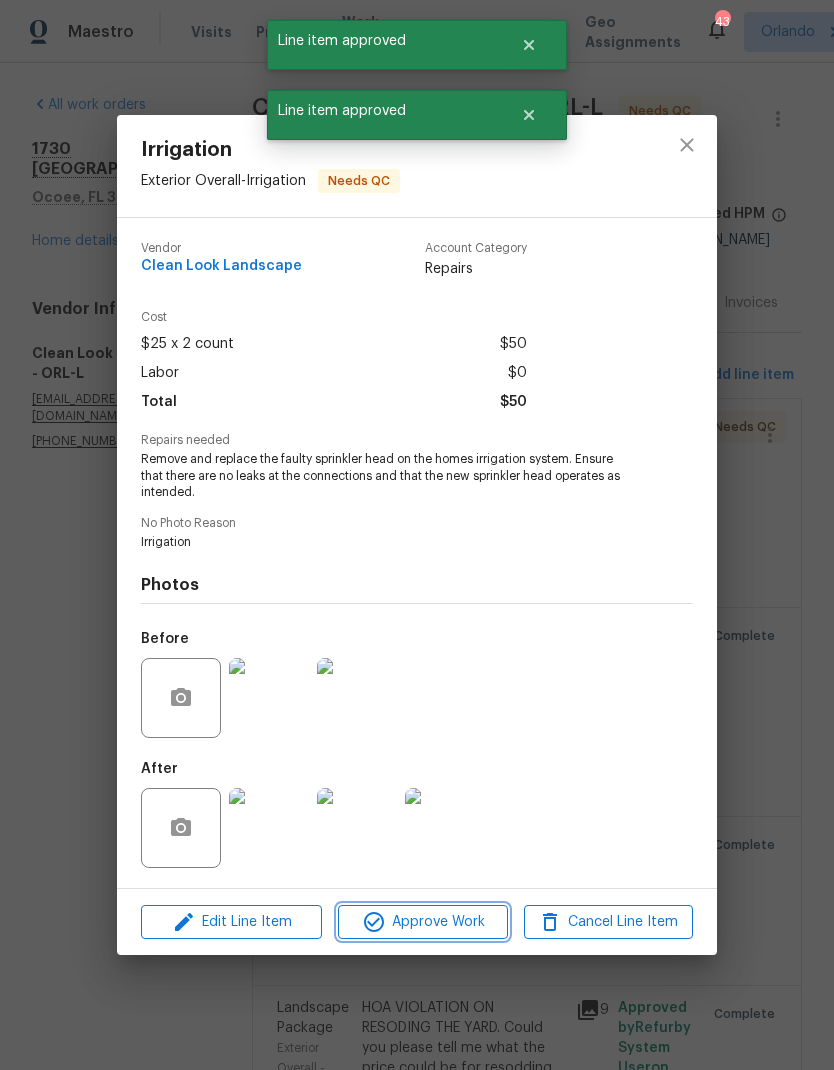 click on "Approve Work" at bounding box center (422, 922) 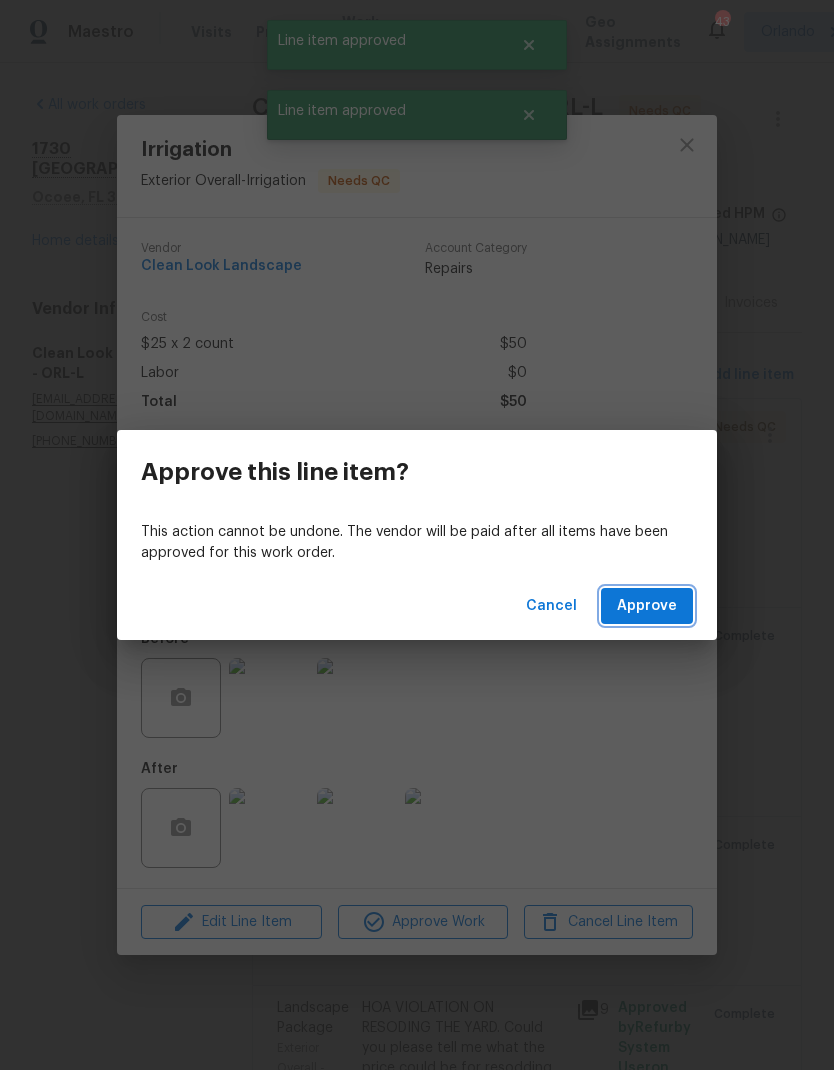 click on "Approve" at bounding box center [647, 606] 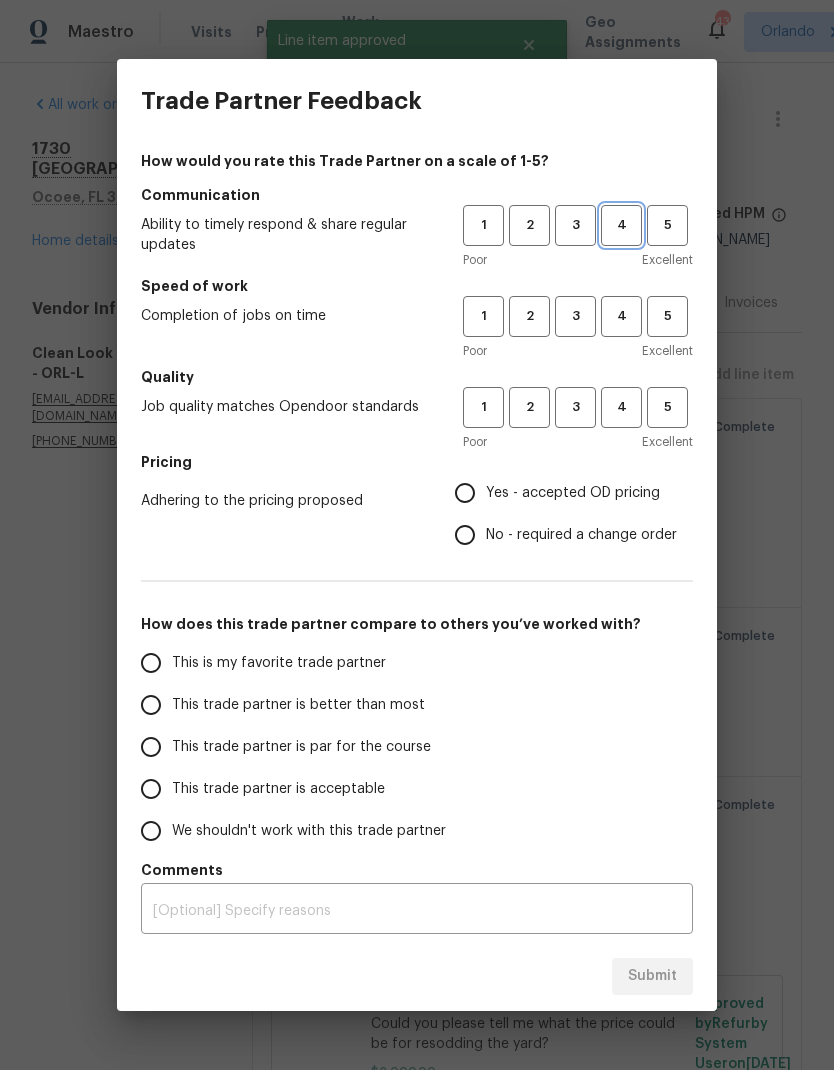 click on "4" at bounding box center [621, 225] 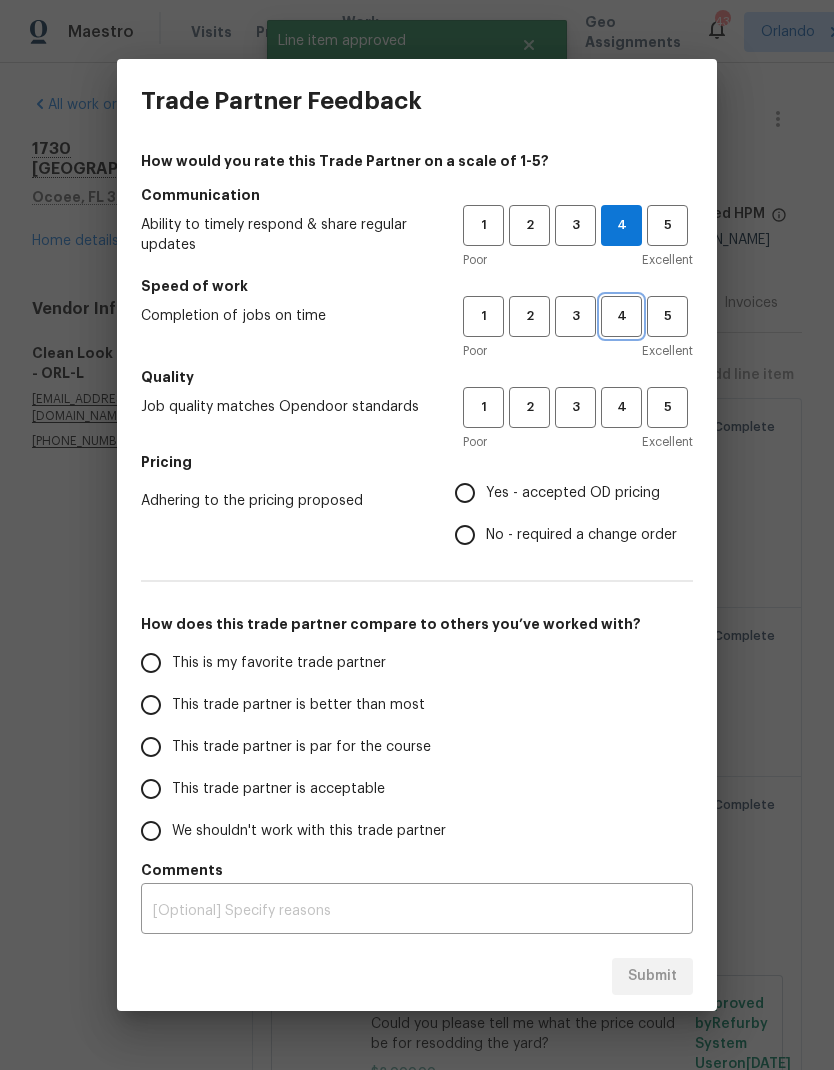 click on "4" at bounding box center [621, 316] 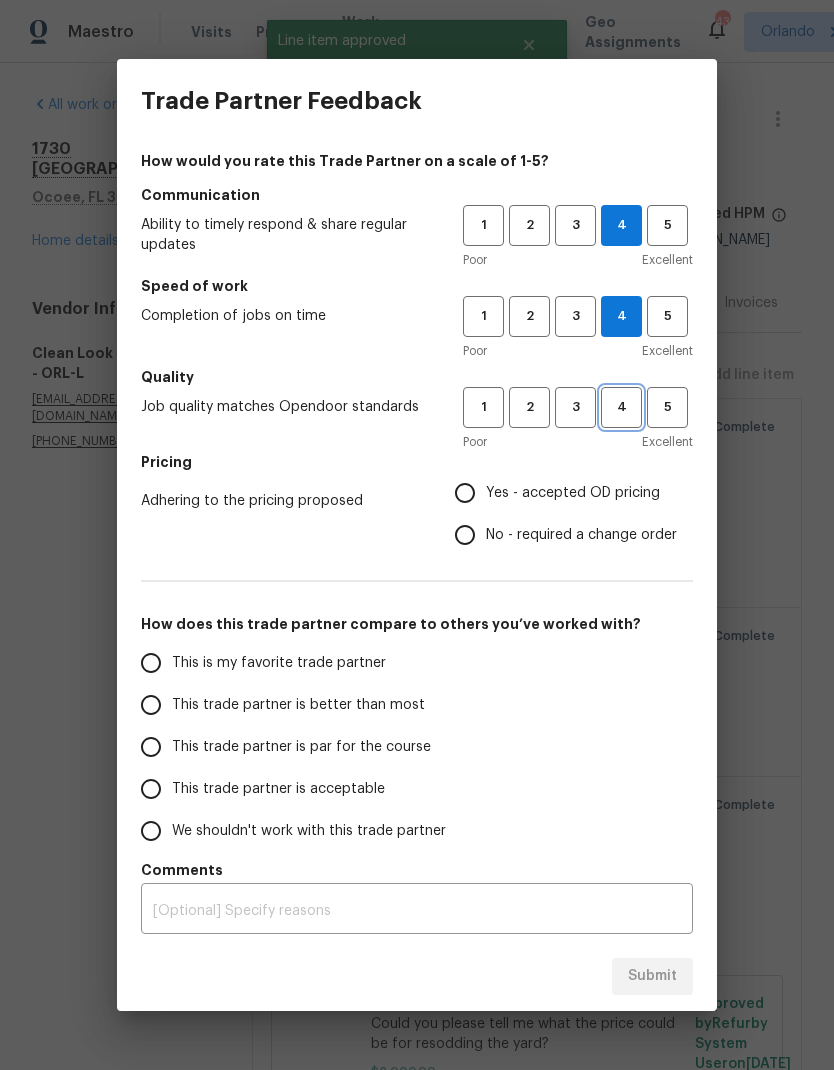 click on "4" at bounding box center (621, 407) 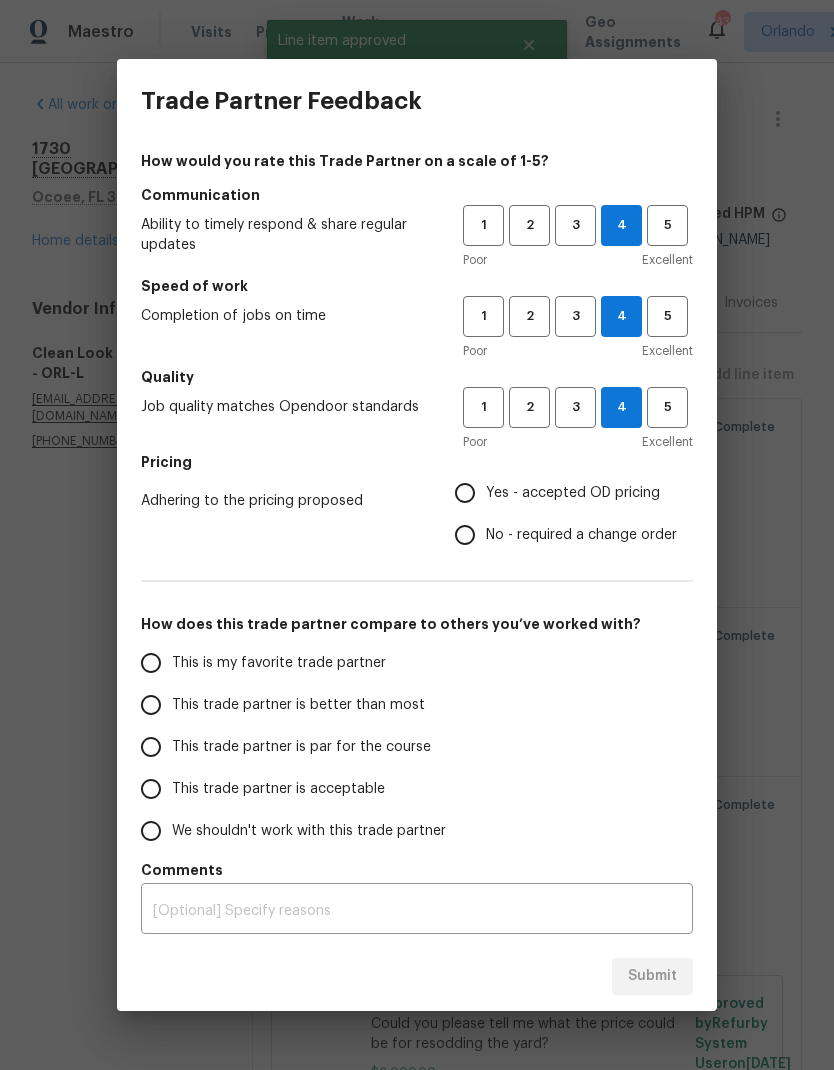 click on "Yes - accepted OD pricing" at bounding box center (573, 493) 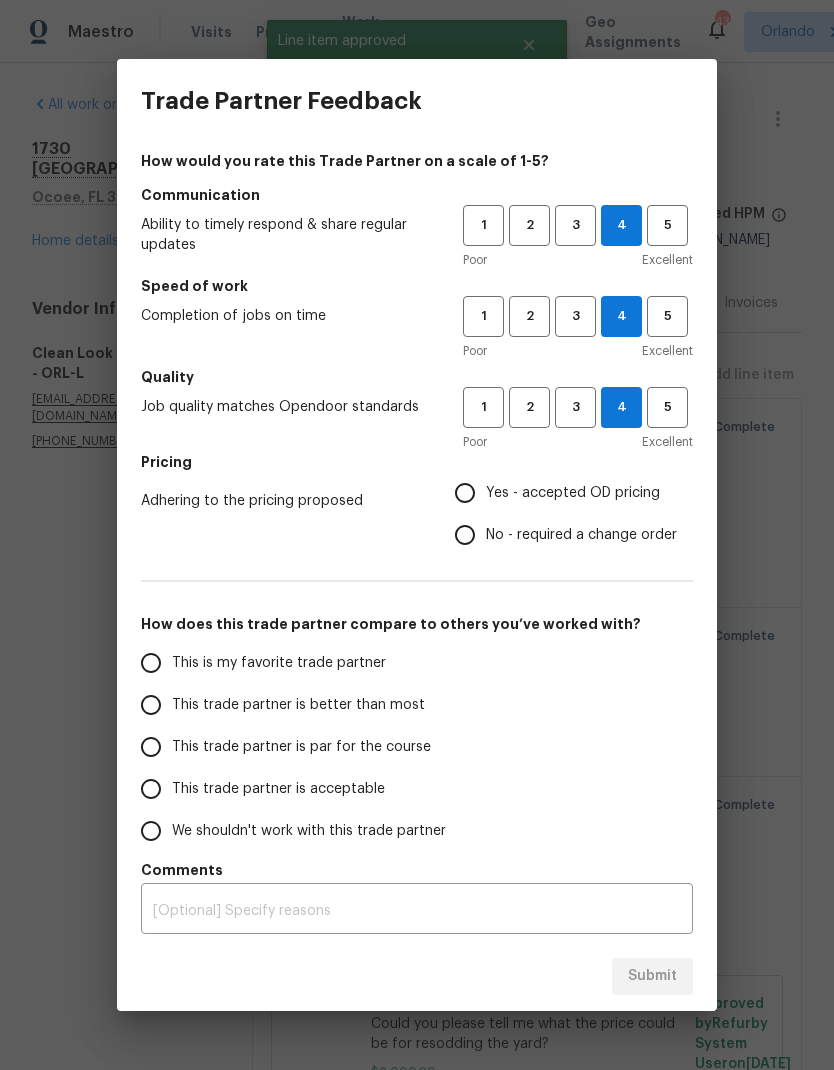 click on "Yes - accepted OD pricing" at bounding box center (465, 493) 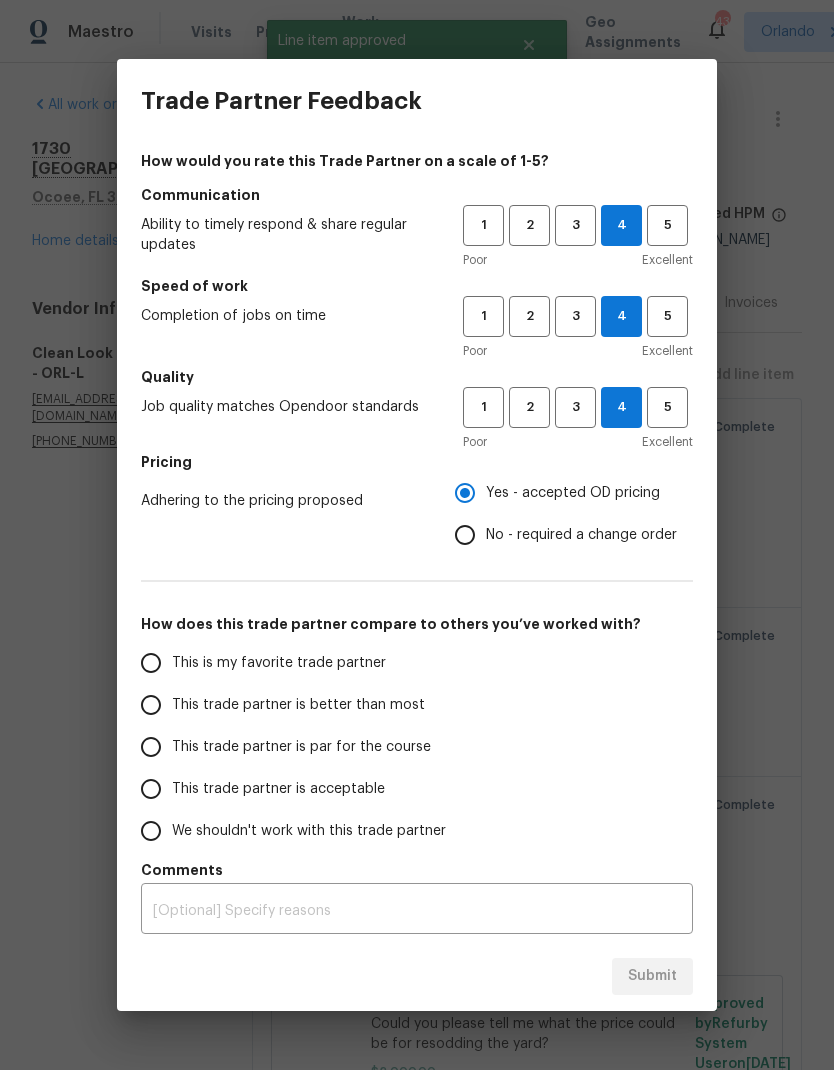 click on "This is my favorite trade partner" at bounding box center (288, 663) 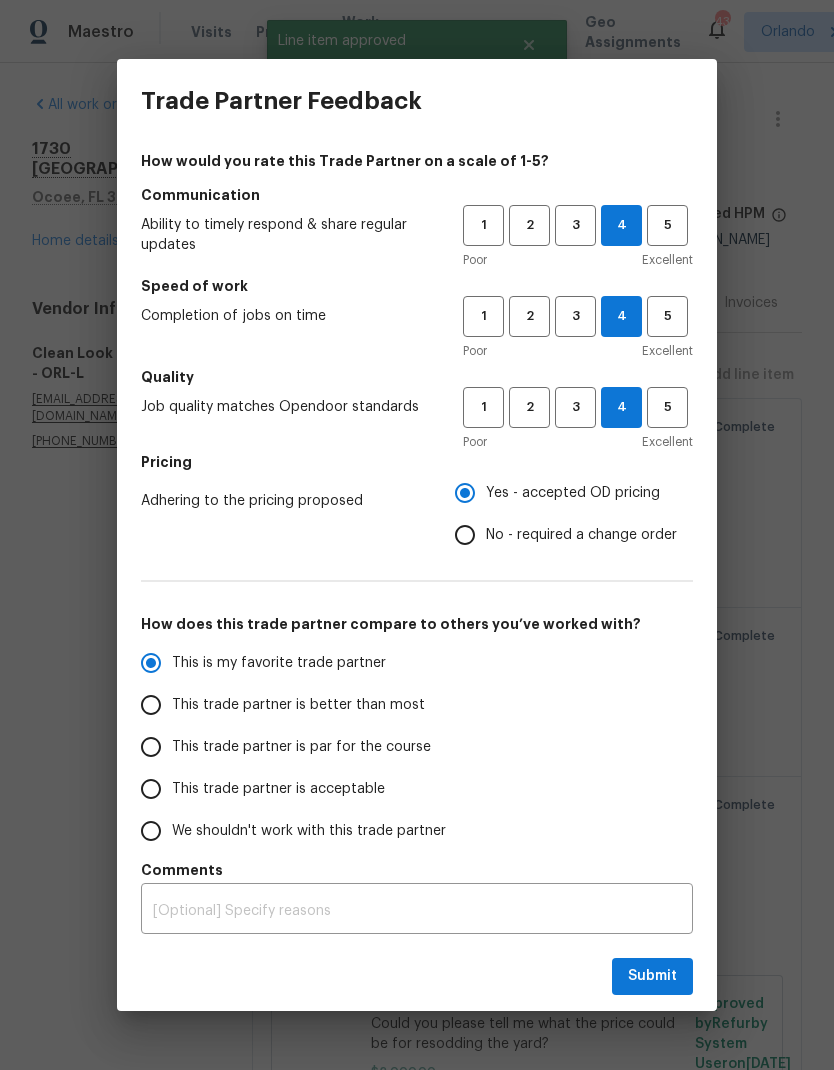 click on "This trade partner is better than most" at bounding box center [298, 705] 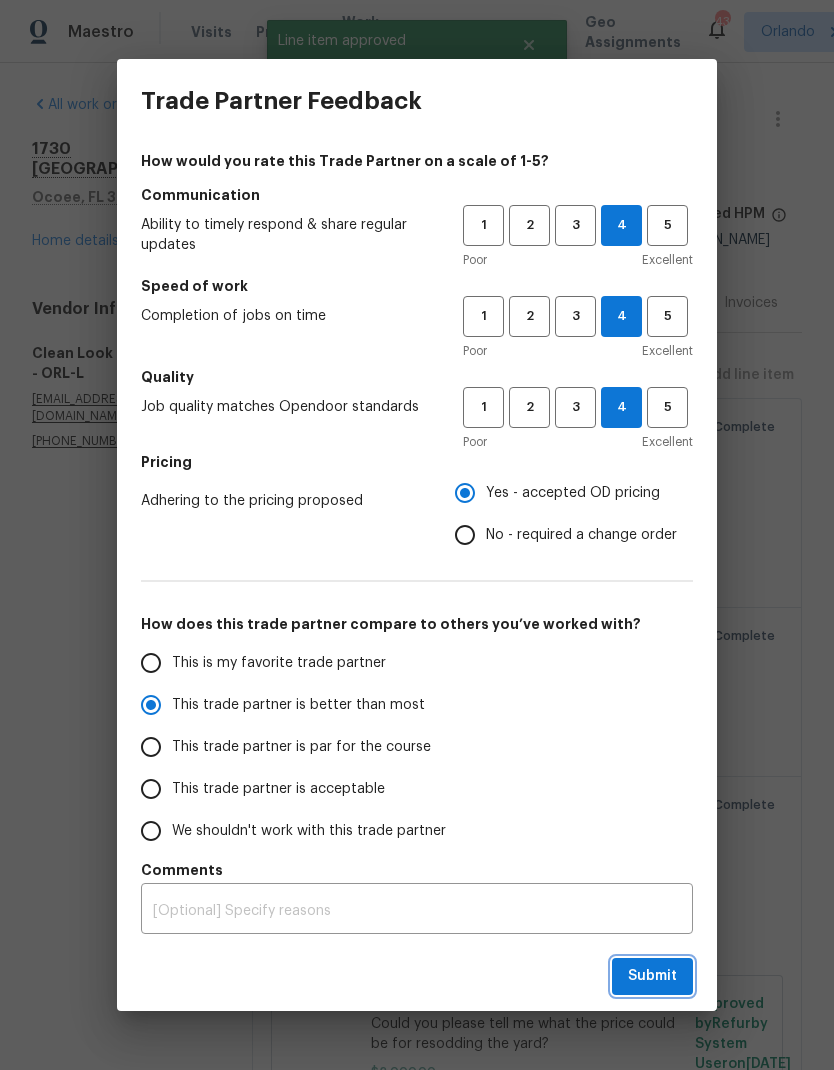 click on "Submit" at bounding box center (652, 976) 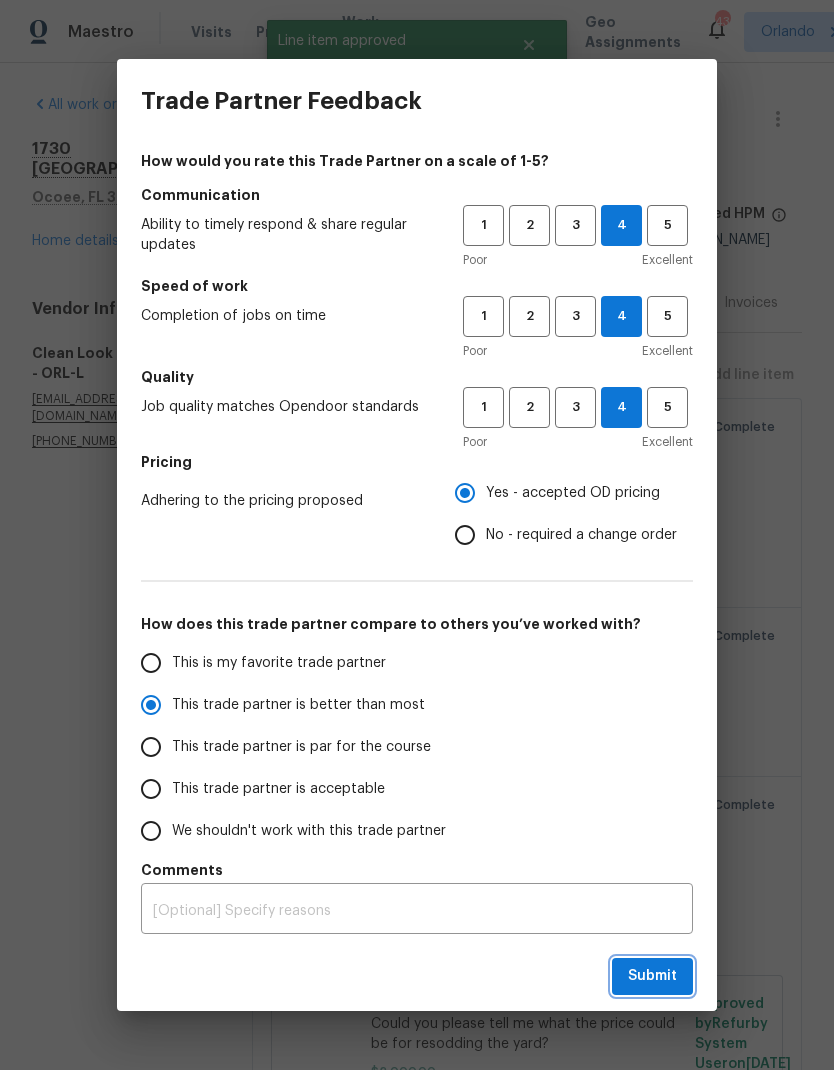 radio on "true" 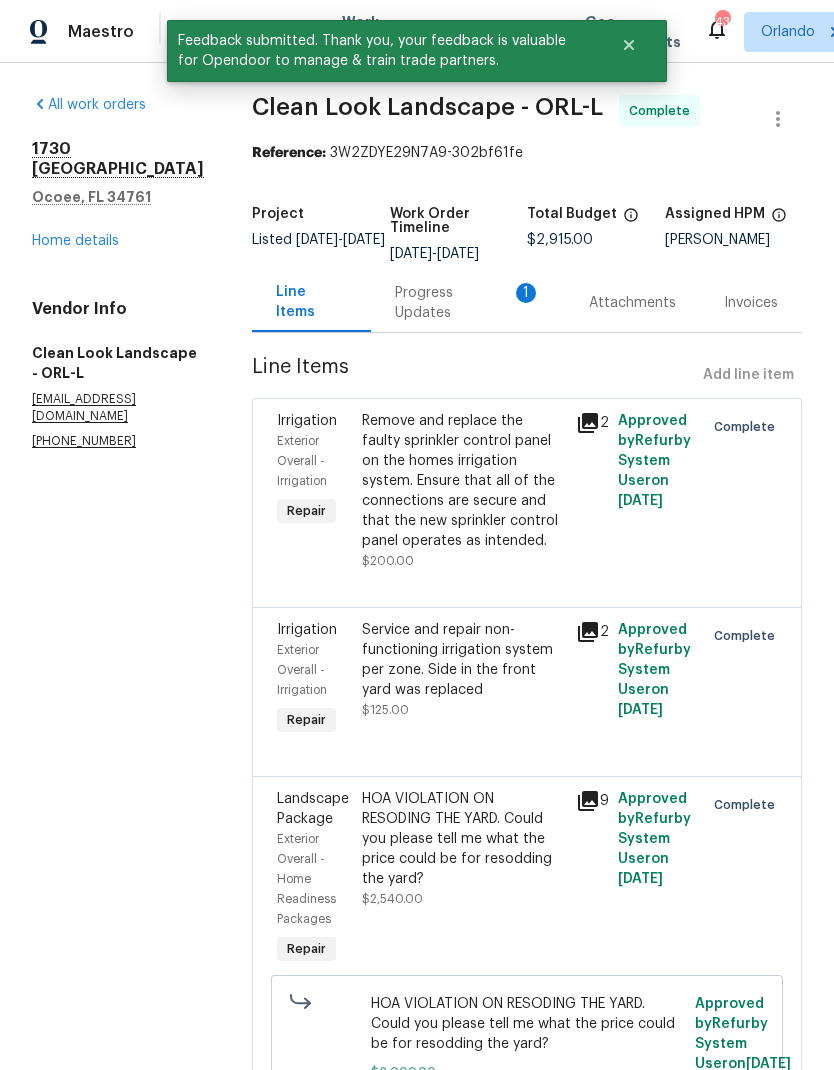 scroll, scrollTop: 0, scrollLeft: 0, axis: both 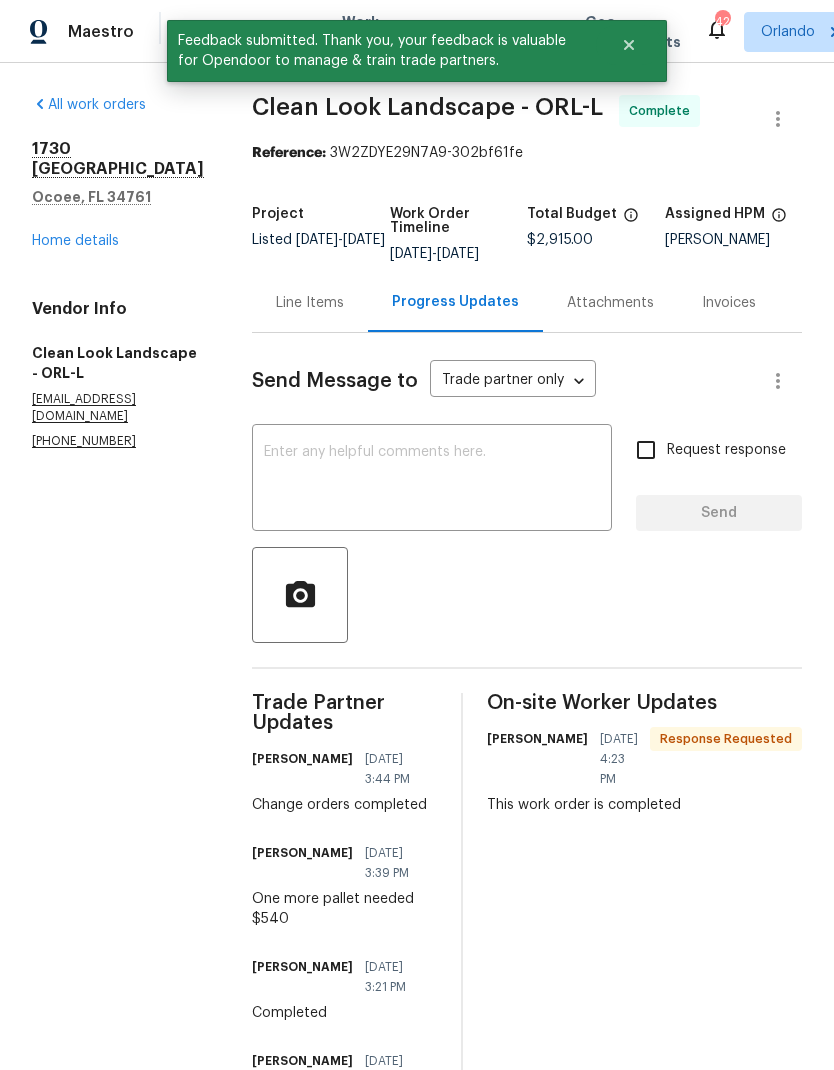 click at bounding box center [432, 480] 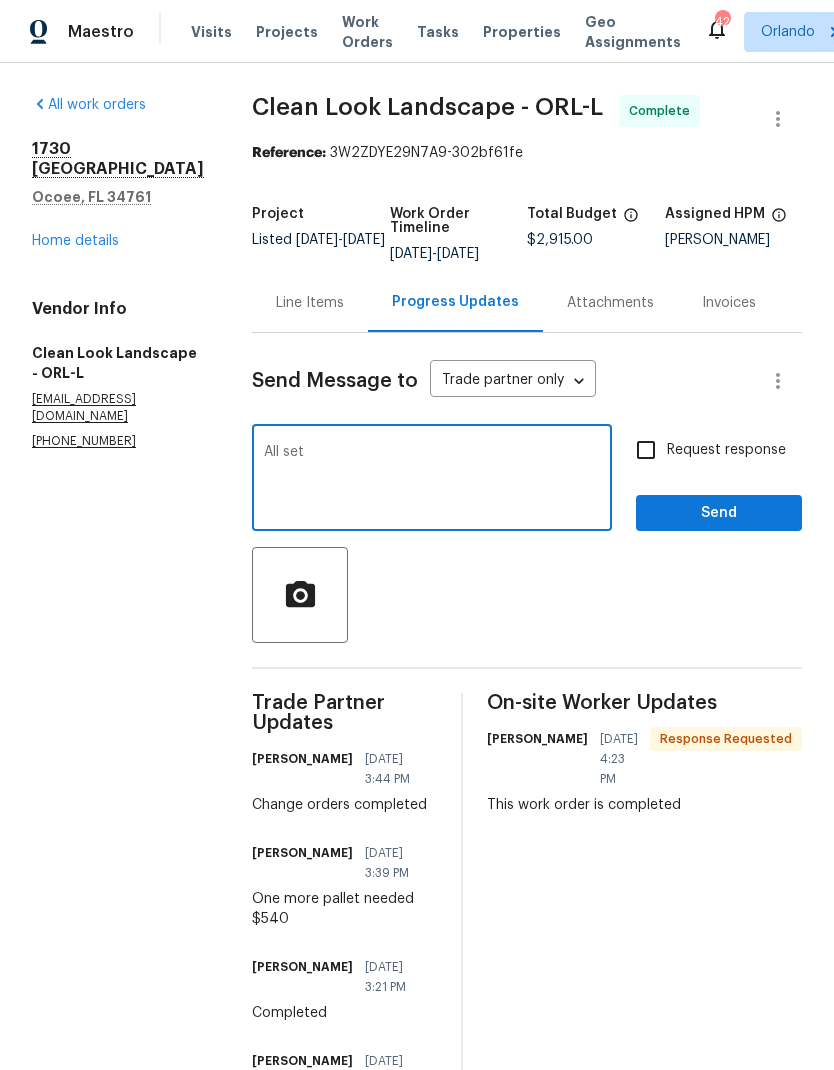 type on "All set" 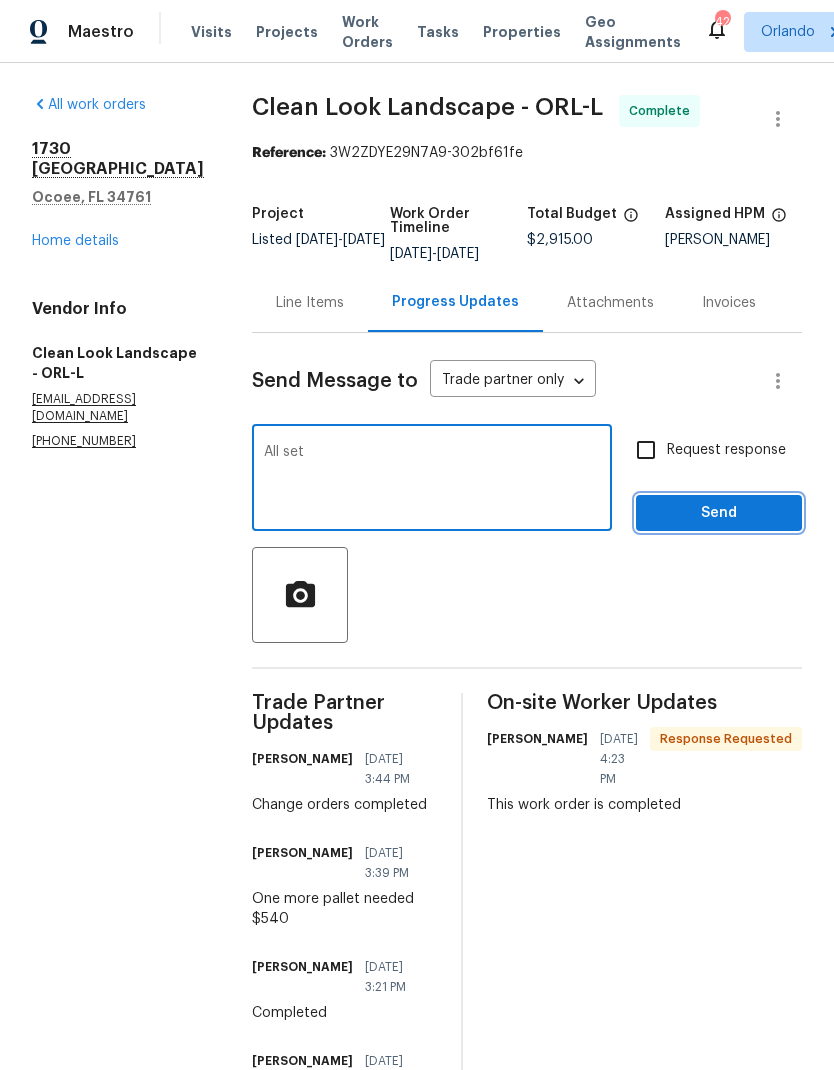 click on "Send" at bounding box center [719, 513] 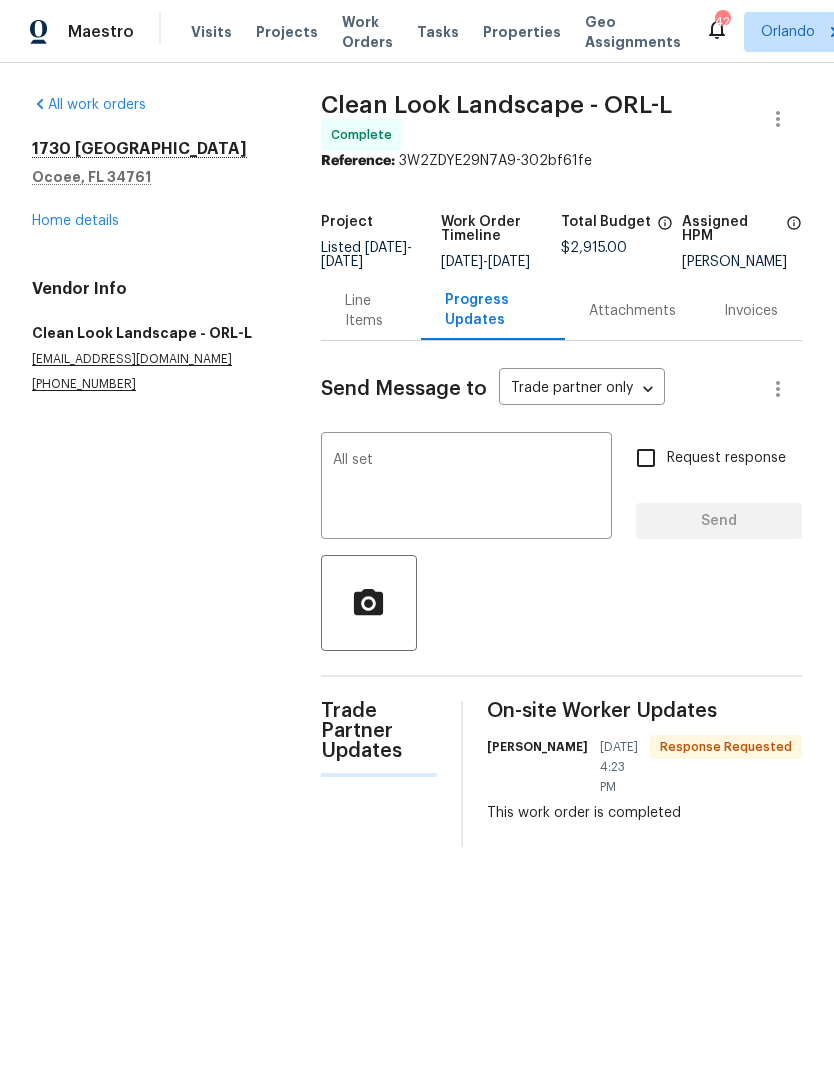type 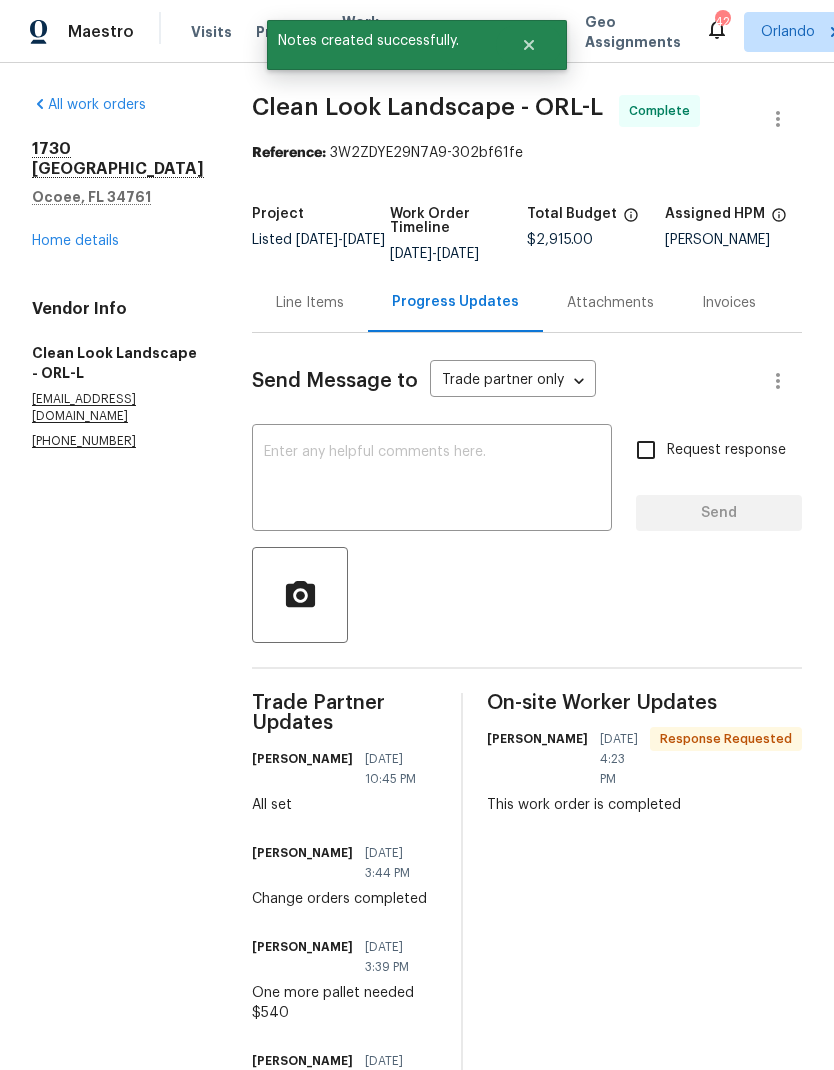 click on "Home details" at bounding box center [75, 241] 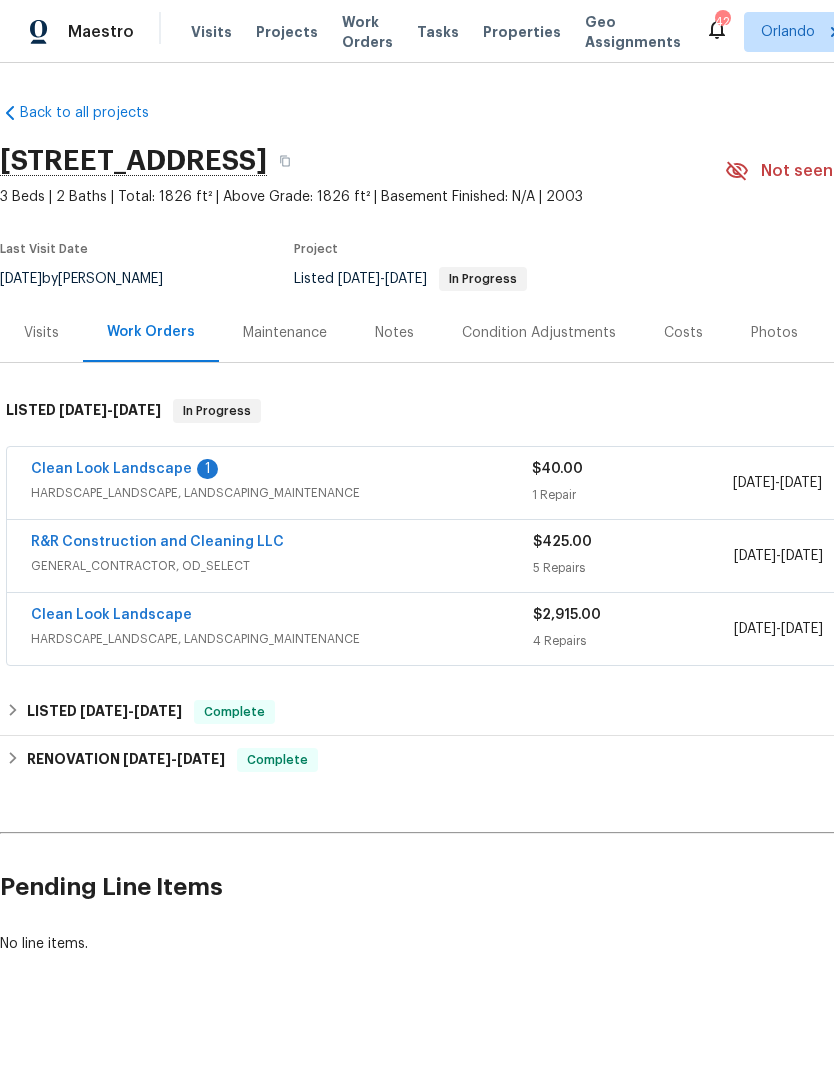 scroll, scrollTop: 0, scrollLeft: 0, axis: both 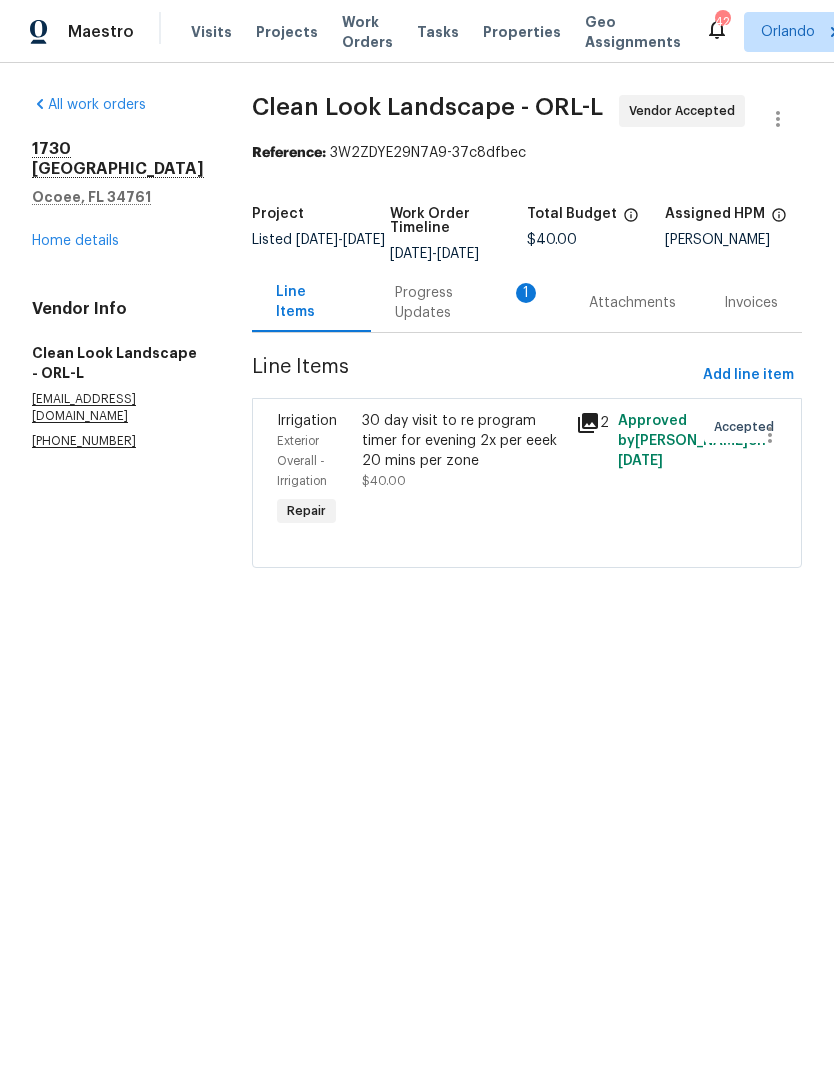 click on "Progress Updates 1" at bounding box center [468, 303] 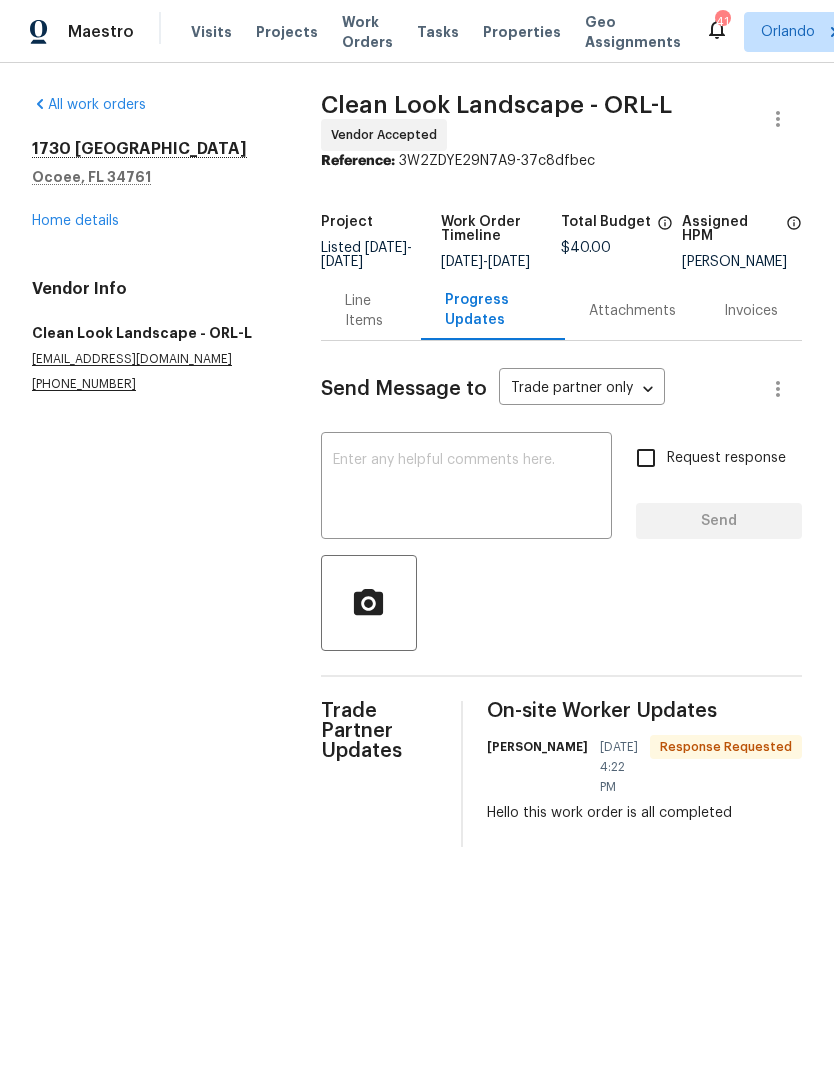 click at bounding box center (466, 488) 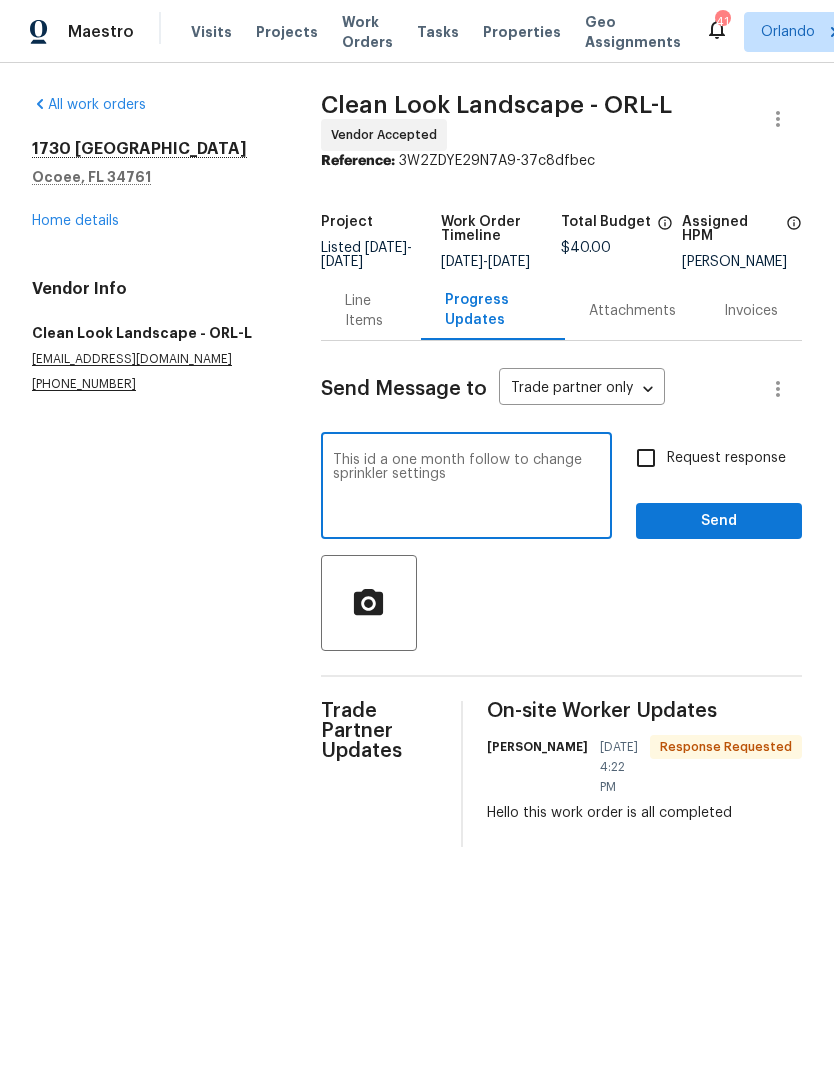 type on "This id a one month follow to change sprinkler settings" 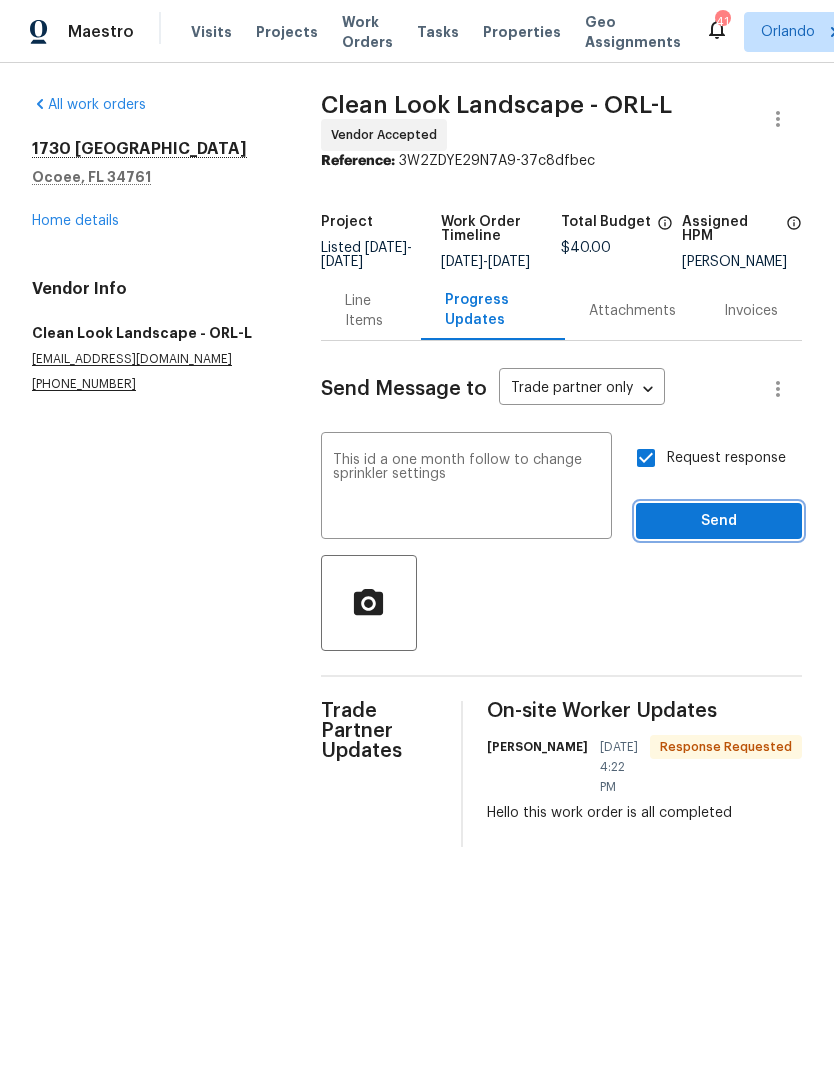 click on "Send" at bounding box center (719, 521) 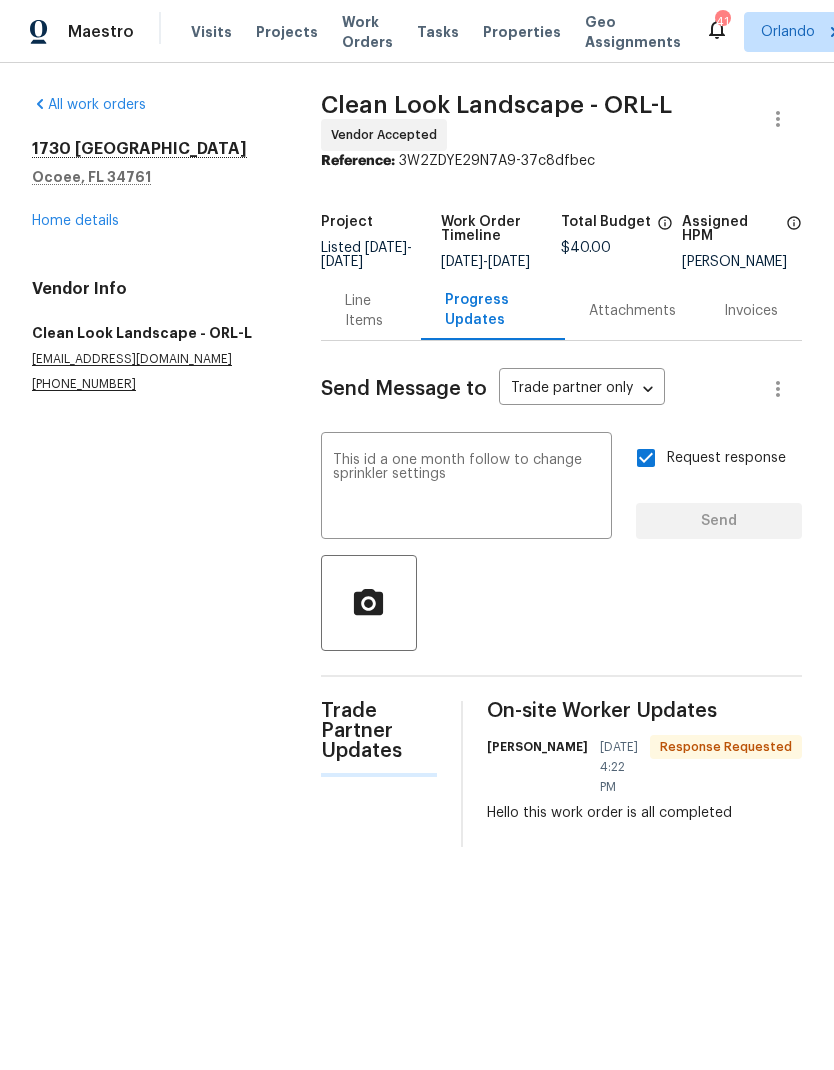 type 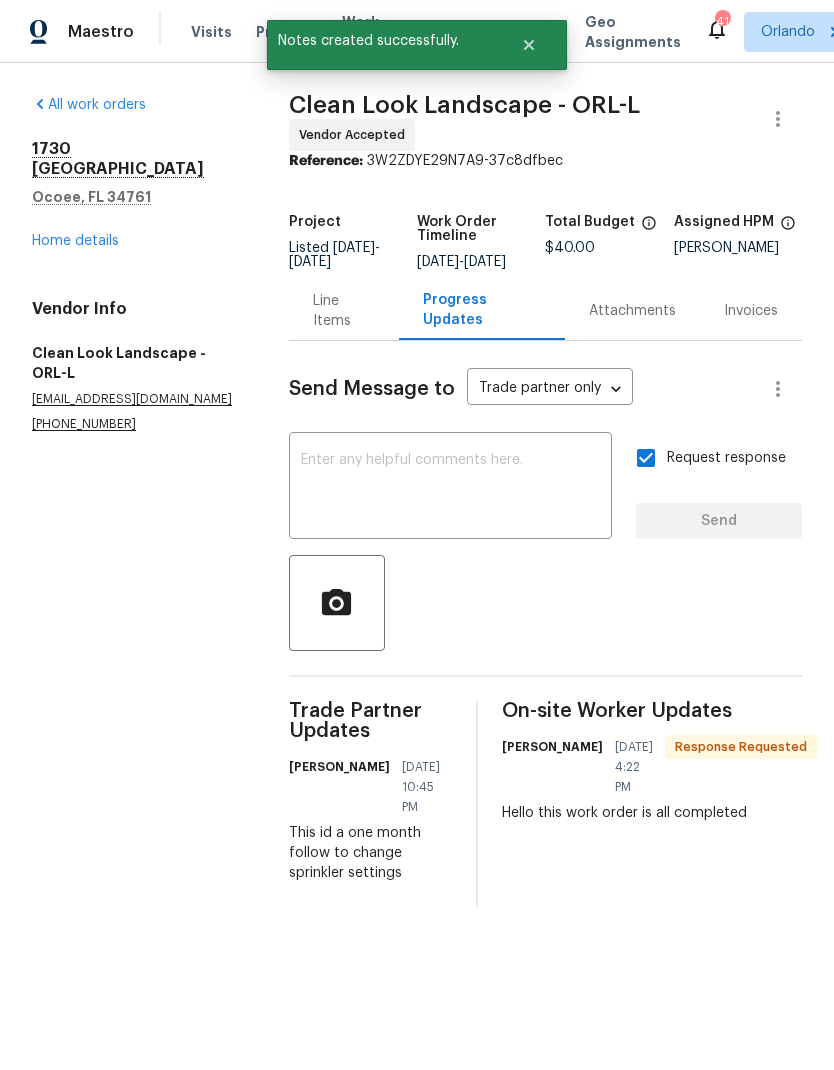 click on "Home details" at bounding box center [75, 241] 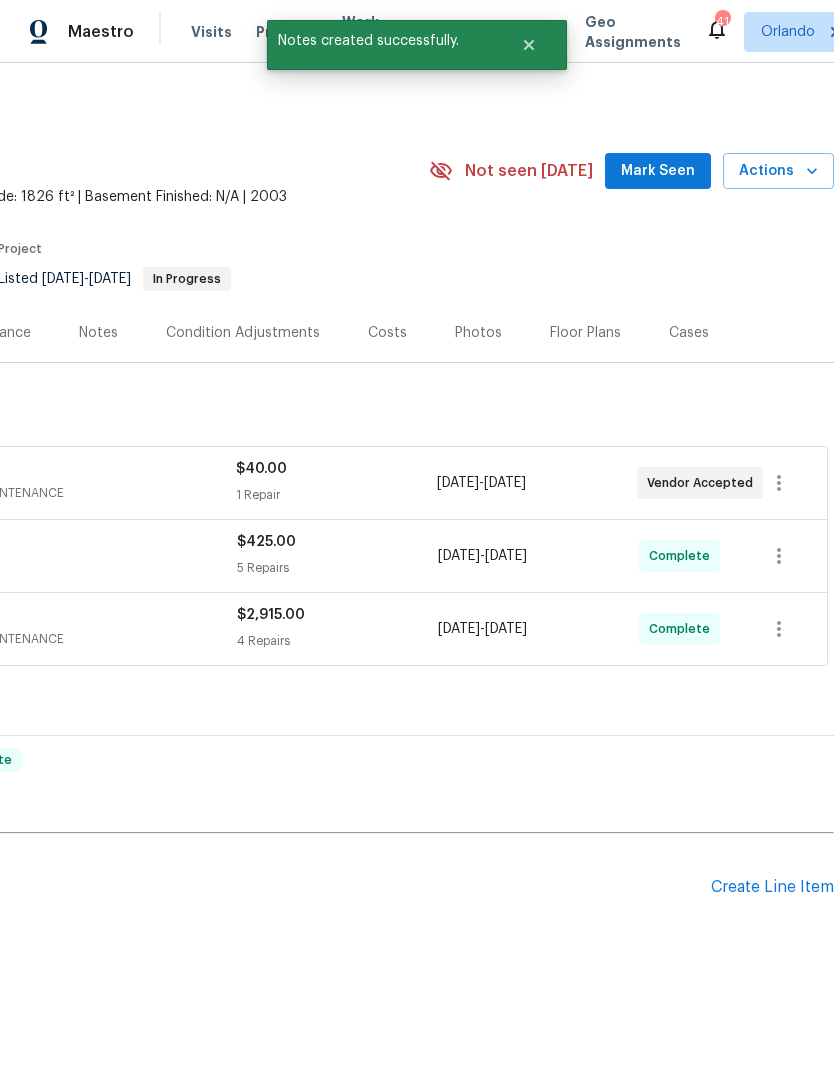 scroll, scrollTop: 0, scrollLeft: 296, axis: horizontal 